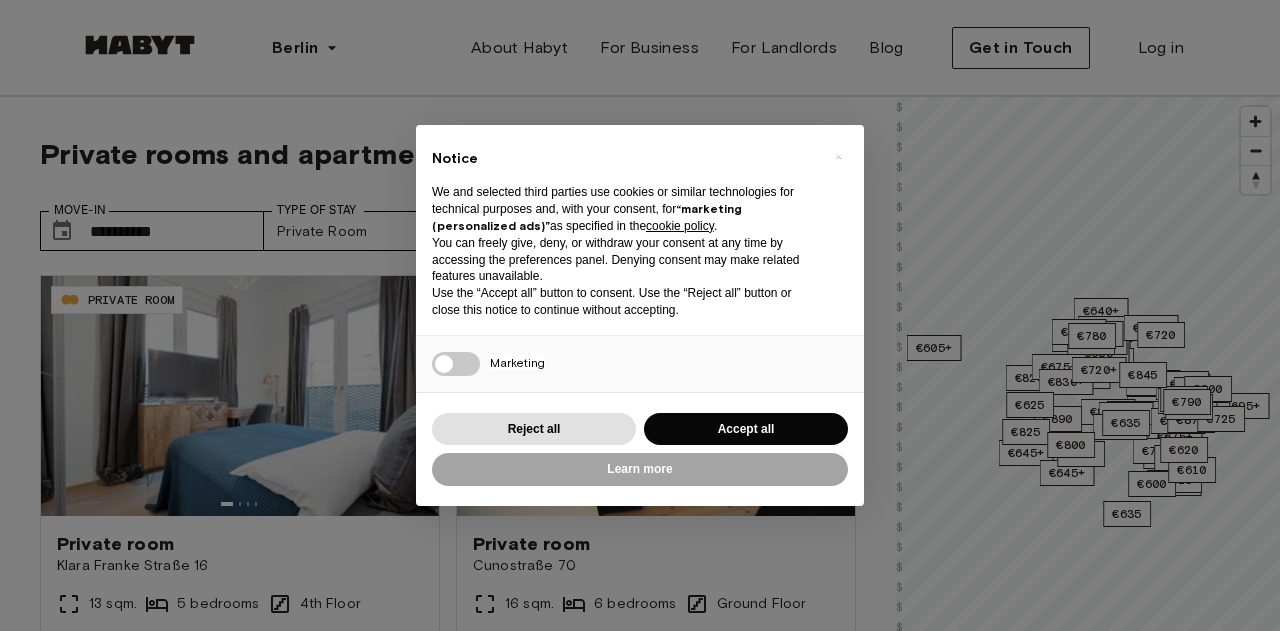 scroll, scrollTop: 0, scrollLeft: 0, axis: both 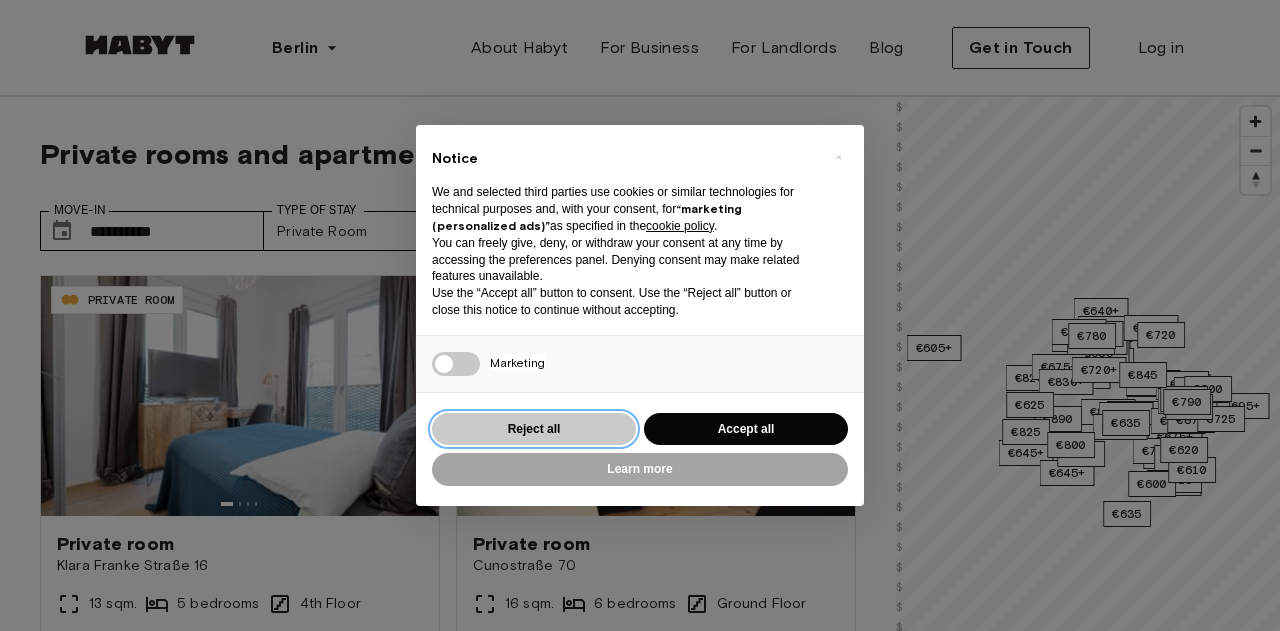 click on "Reject all" at bounding box center [534, 429] 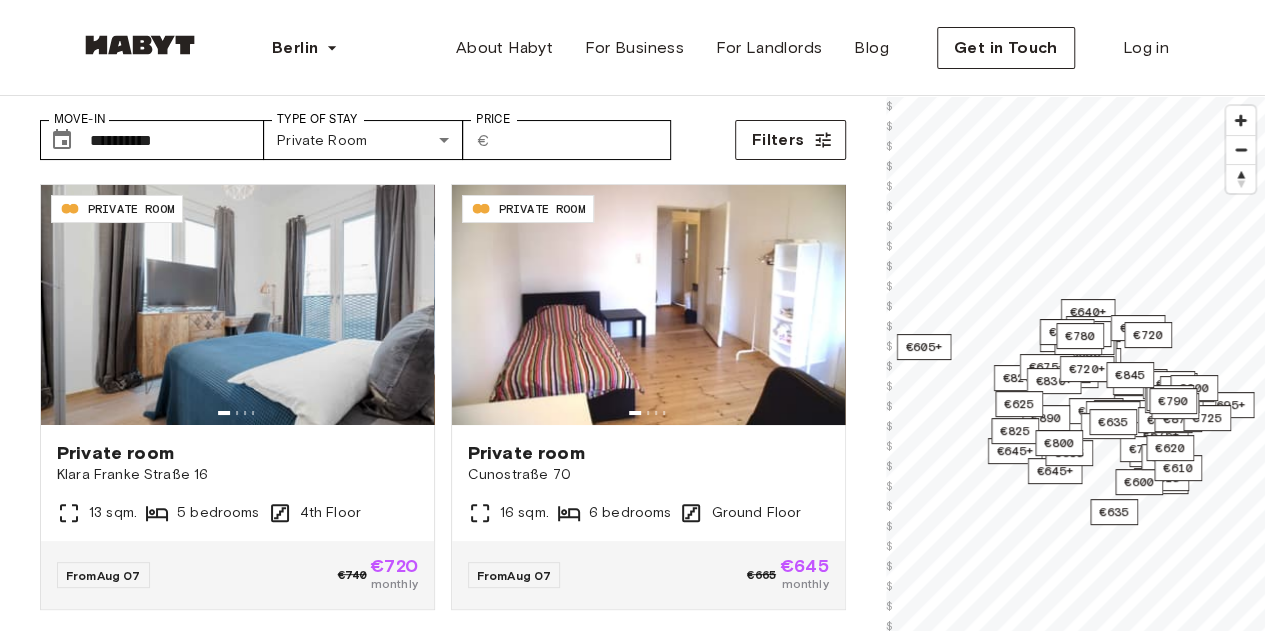 scroll, scrollTop: 92, scrollLeft: 0, axis: vertical 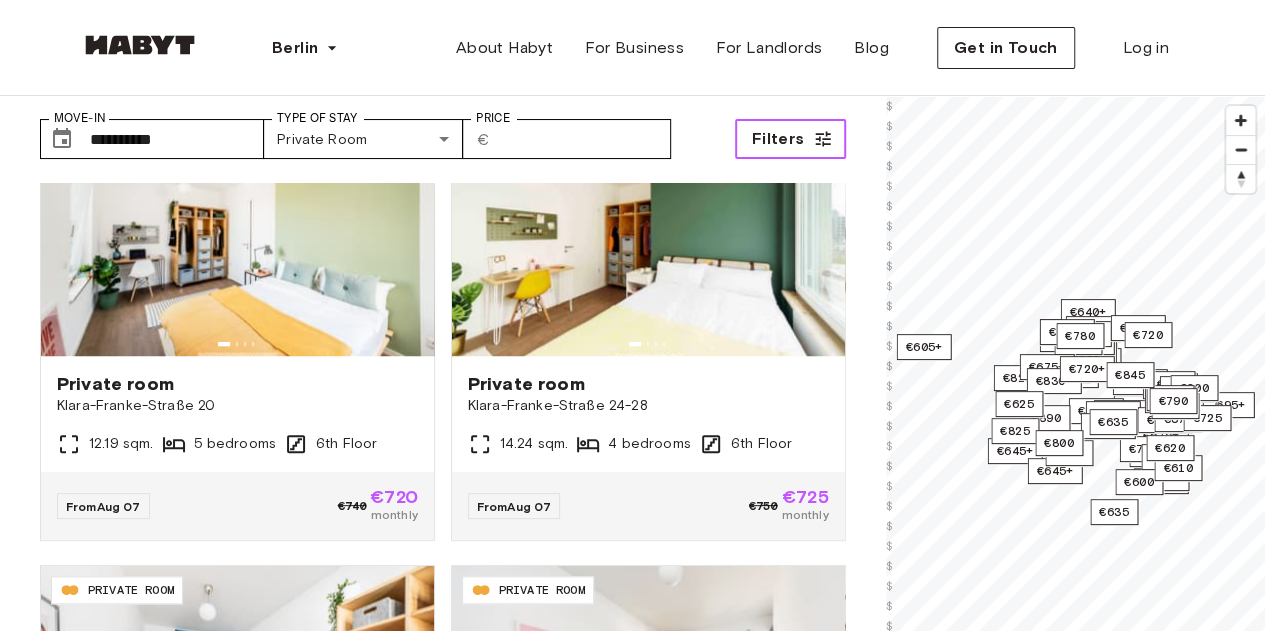 click on "Filters" at bounding box center (790, 139) 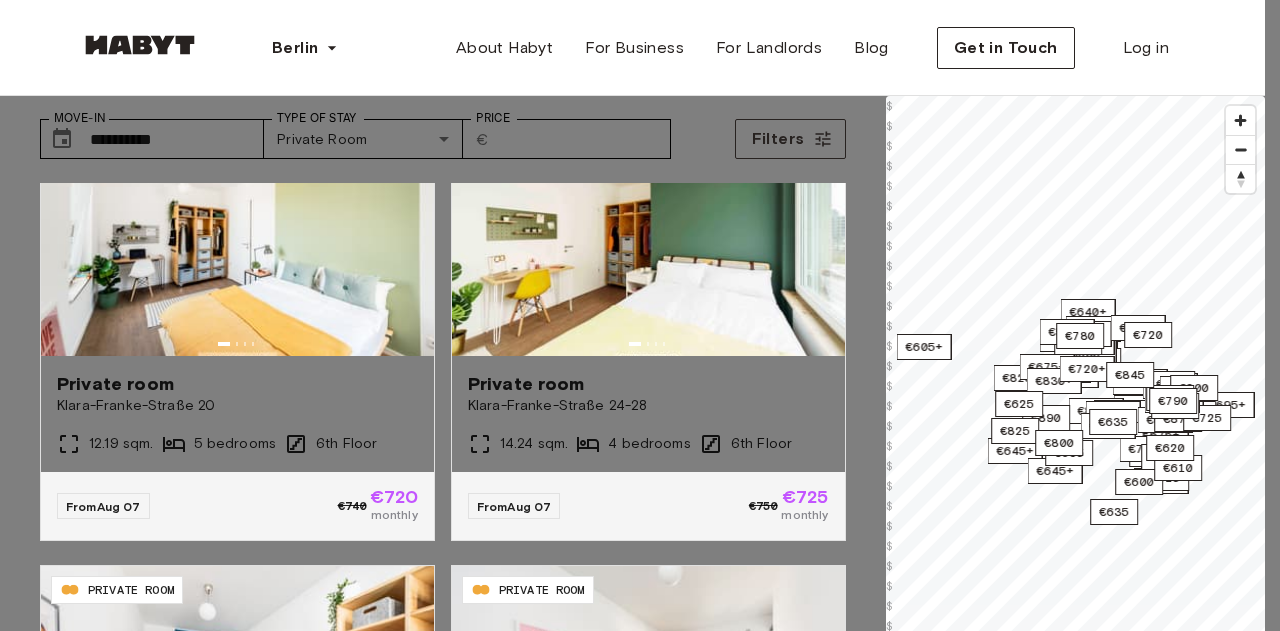 click at bounding box center [640, 315] 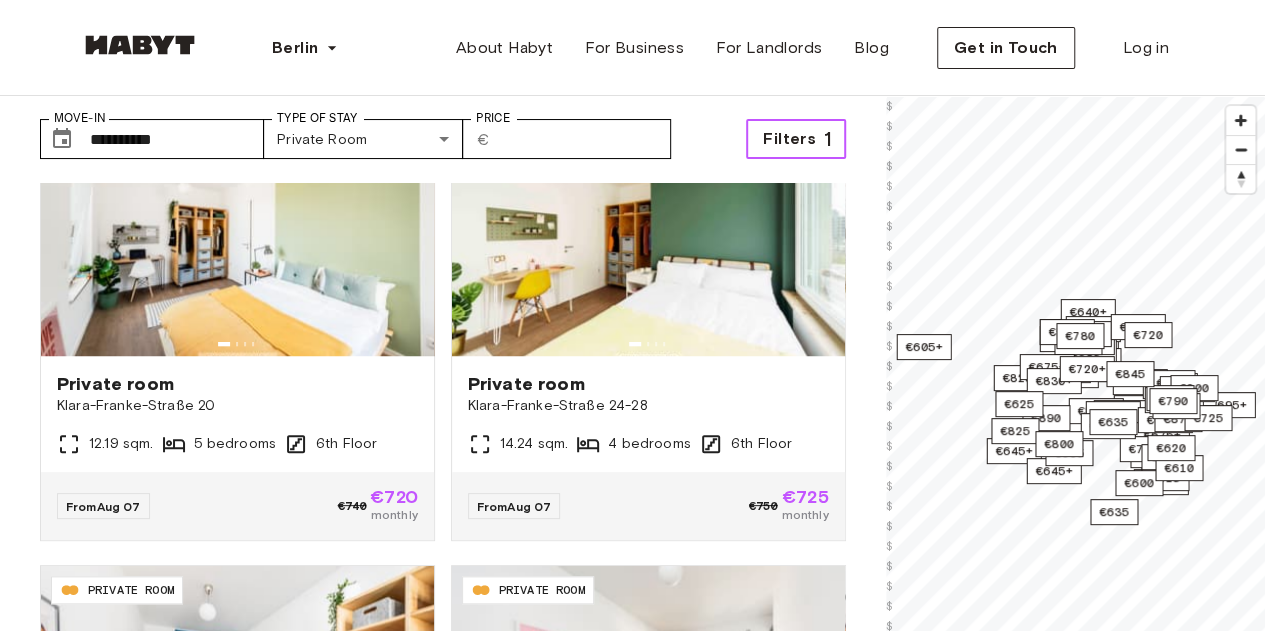 click on "Filters 1" at bounding box center [795, 139] 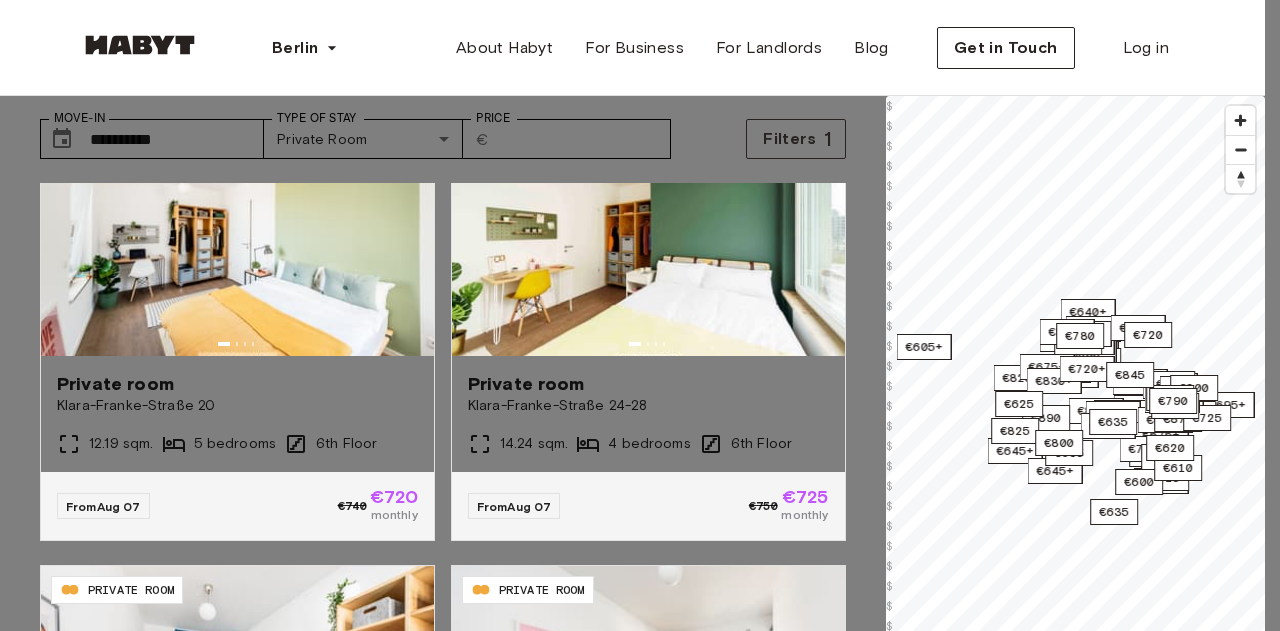 click on "Studio" at bounding box center (632, 5079) 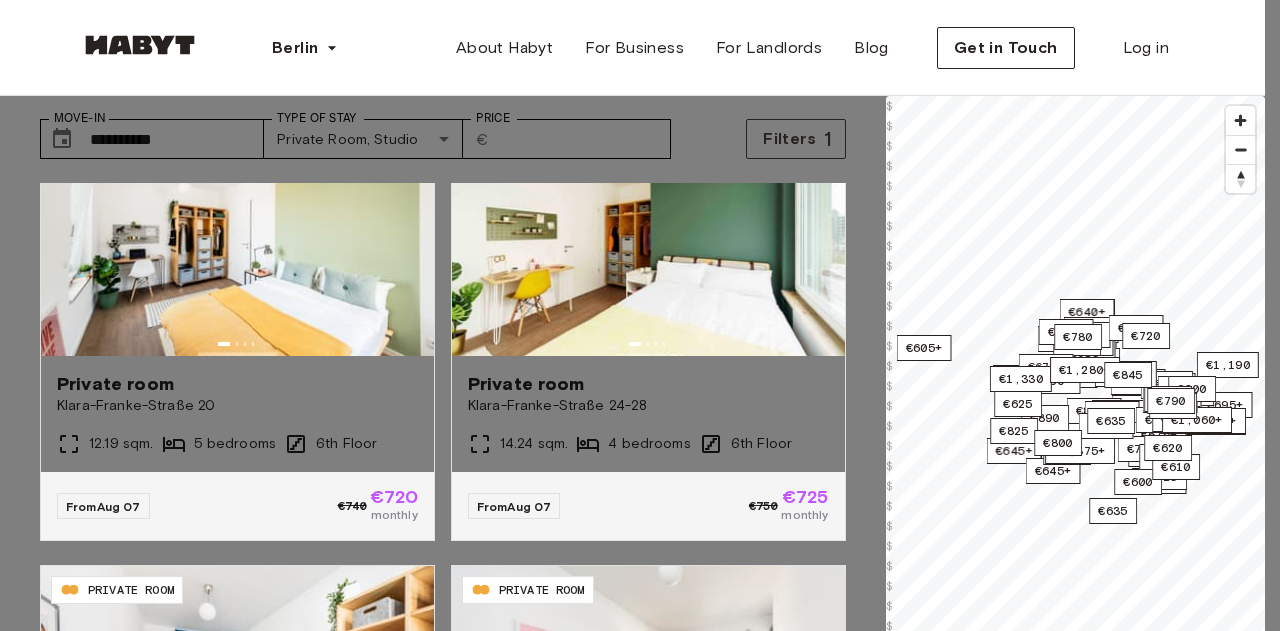 type on "**" 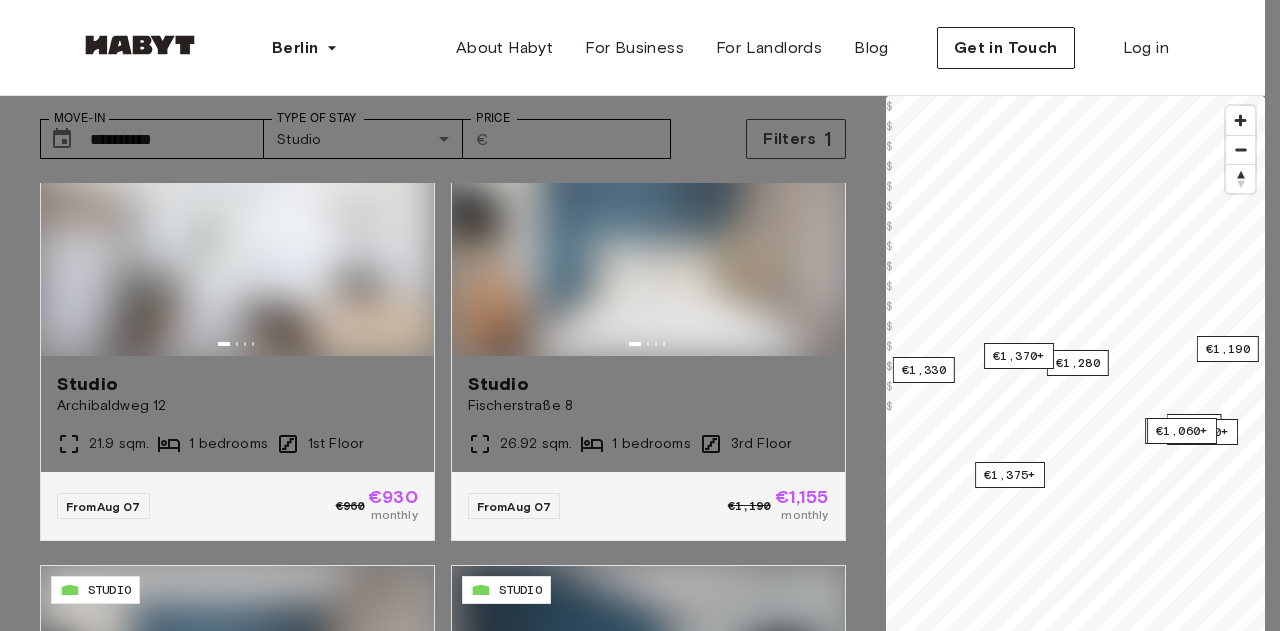 click on "Private apartment" at bounding box center [632, 5031] 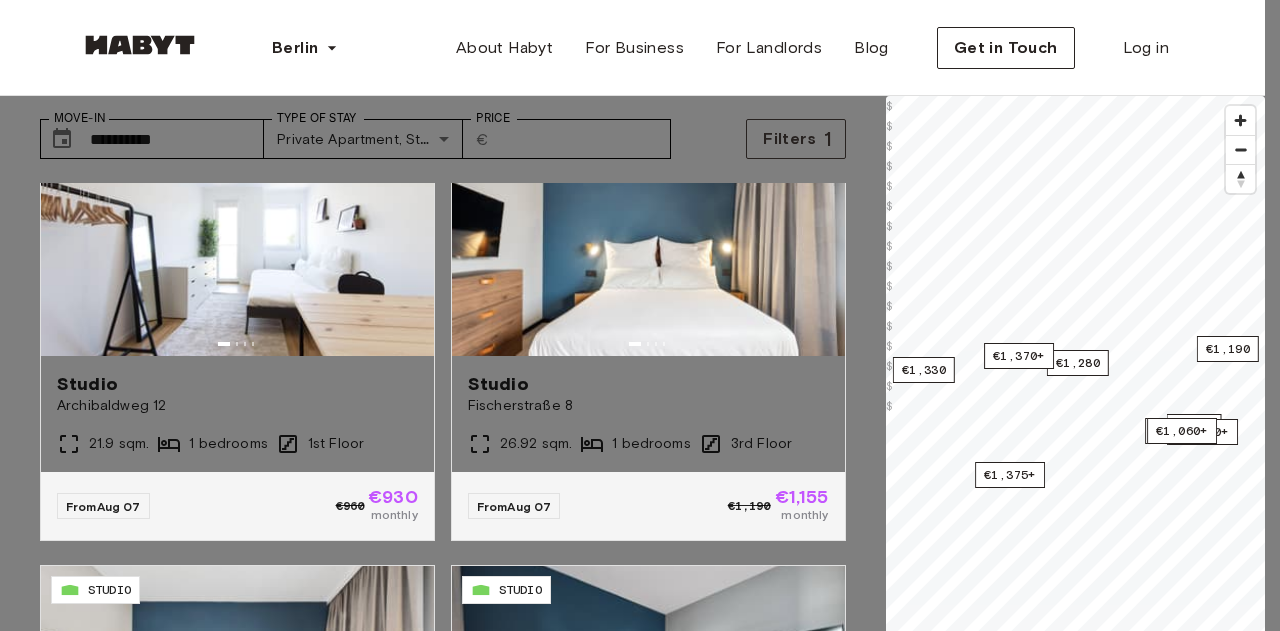 type on "**" 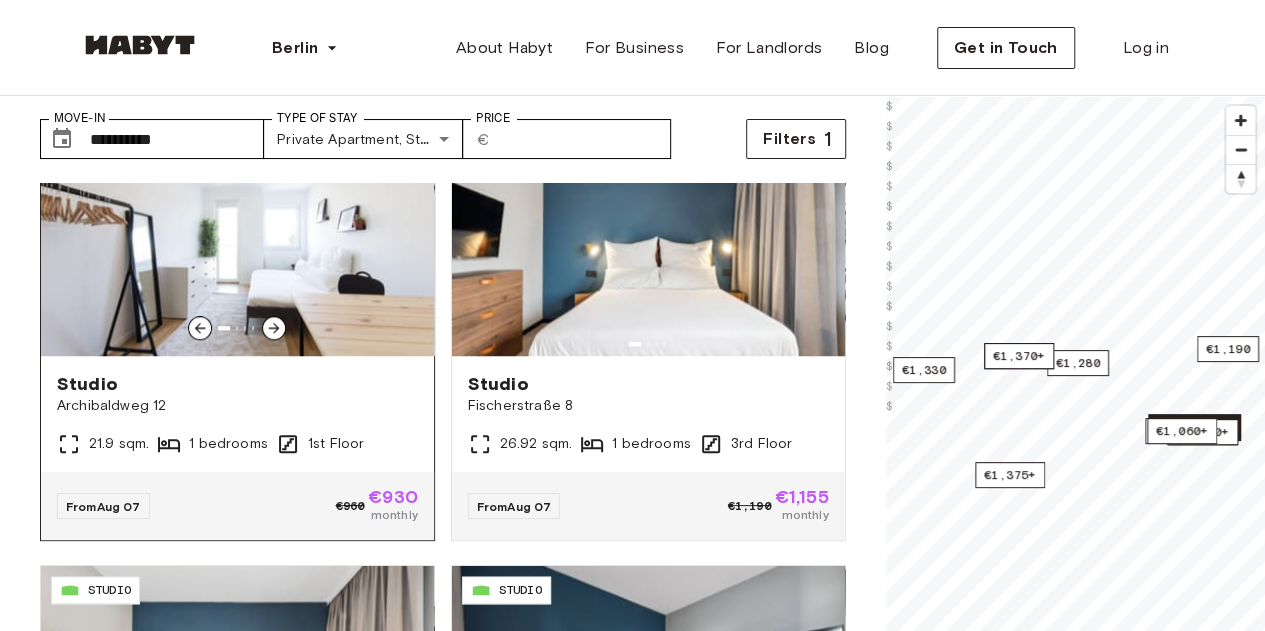 click on "Studio Archibaldweg 12 21.9 sqm. 1 bedrooms 1st Floor" at bounding box center (237, 414) 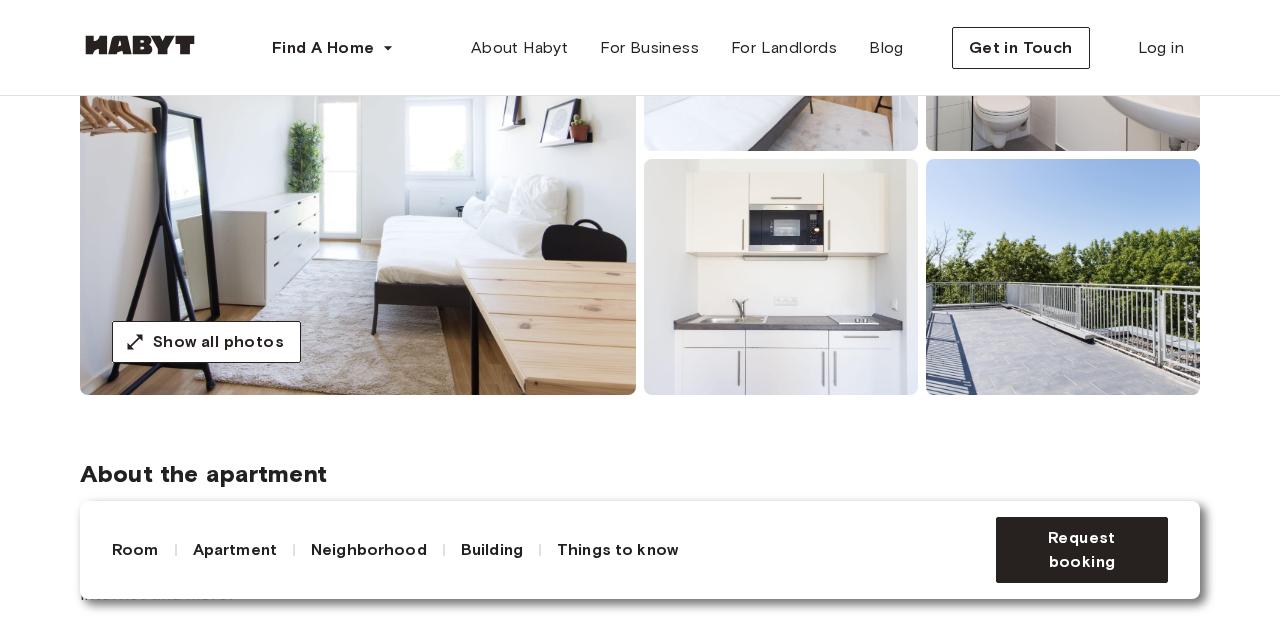scroll, scrollTop: 0, scrollLeft: 0, axis: both 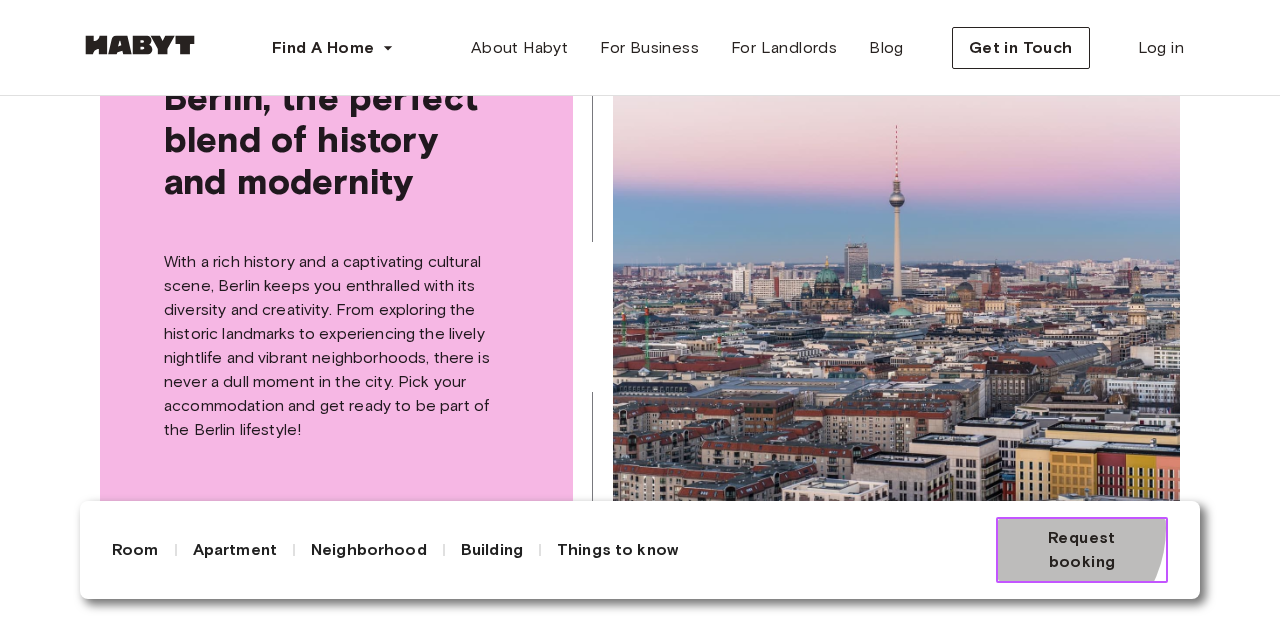 click on "Request booking" at bounding box center (1082, 550) 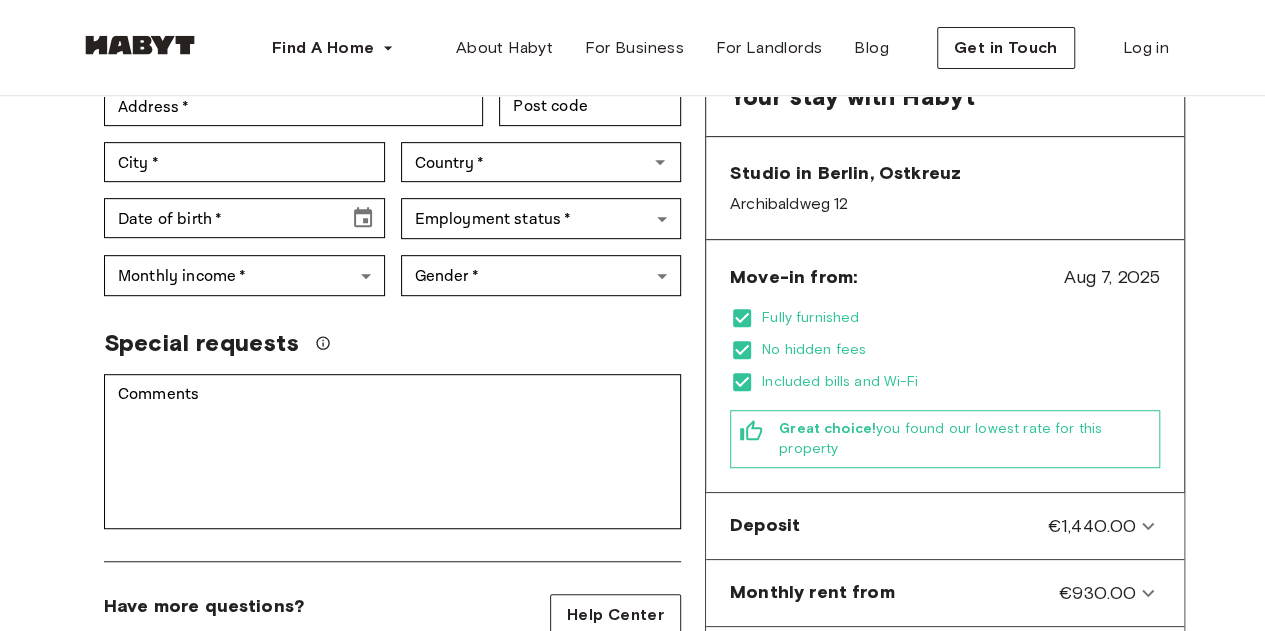 scroll, scrollTop: 313, scrollLeft: 0, axis: vertical 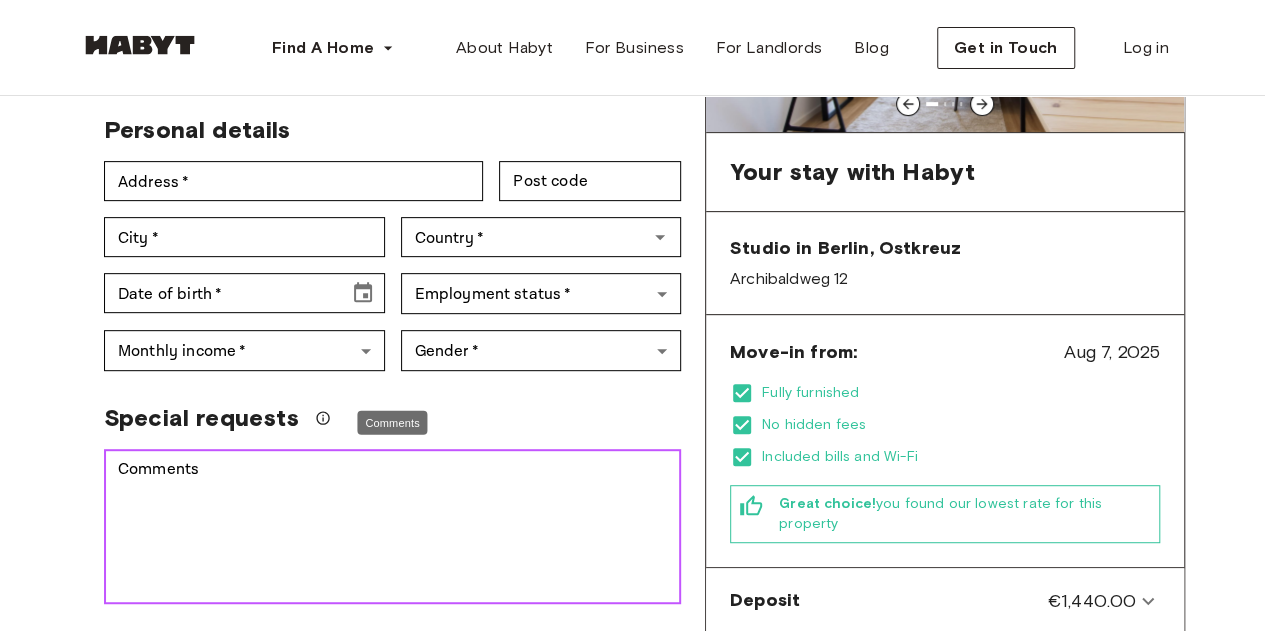 click on "Comments" at bounding box center [392, 527] 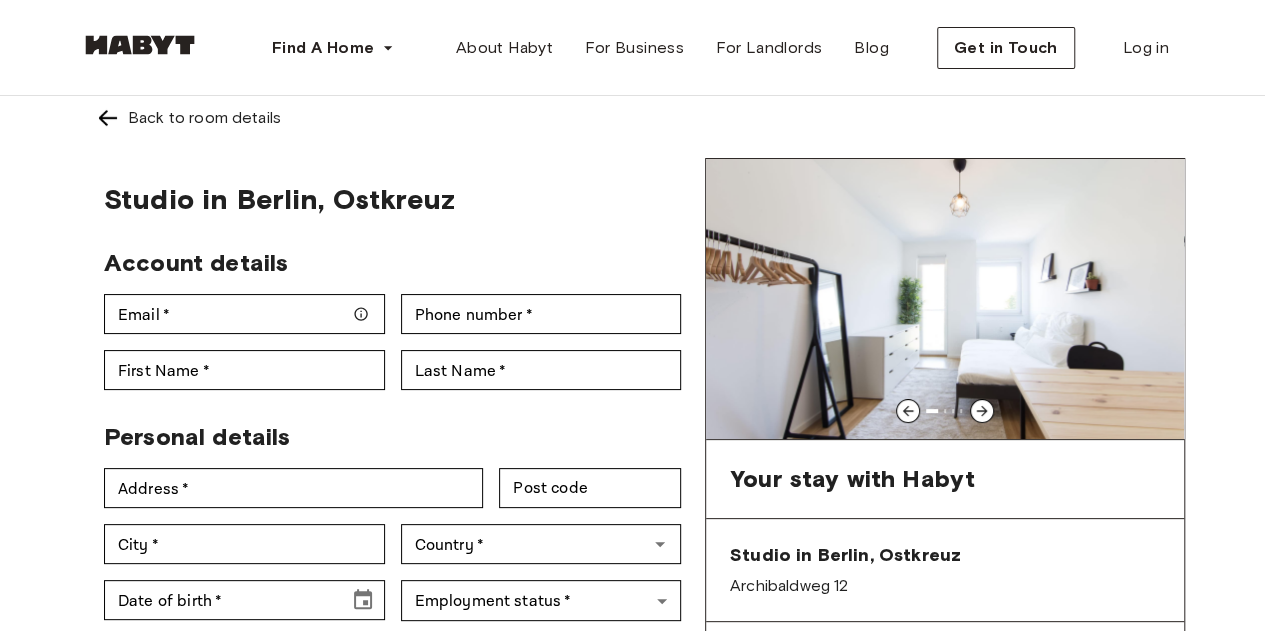 scroll, scrollTop: 0, scrollLeft: 0, axis: both 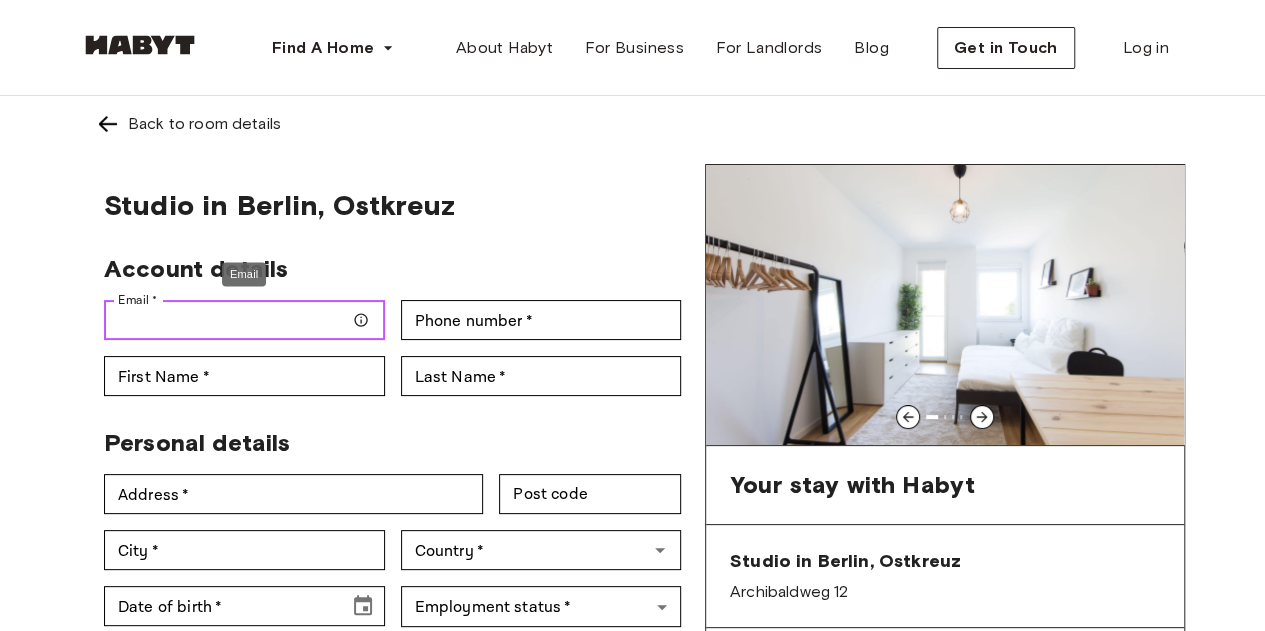 click on "Email   *" at bounding box center (244, 320) 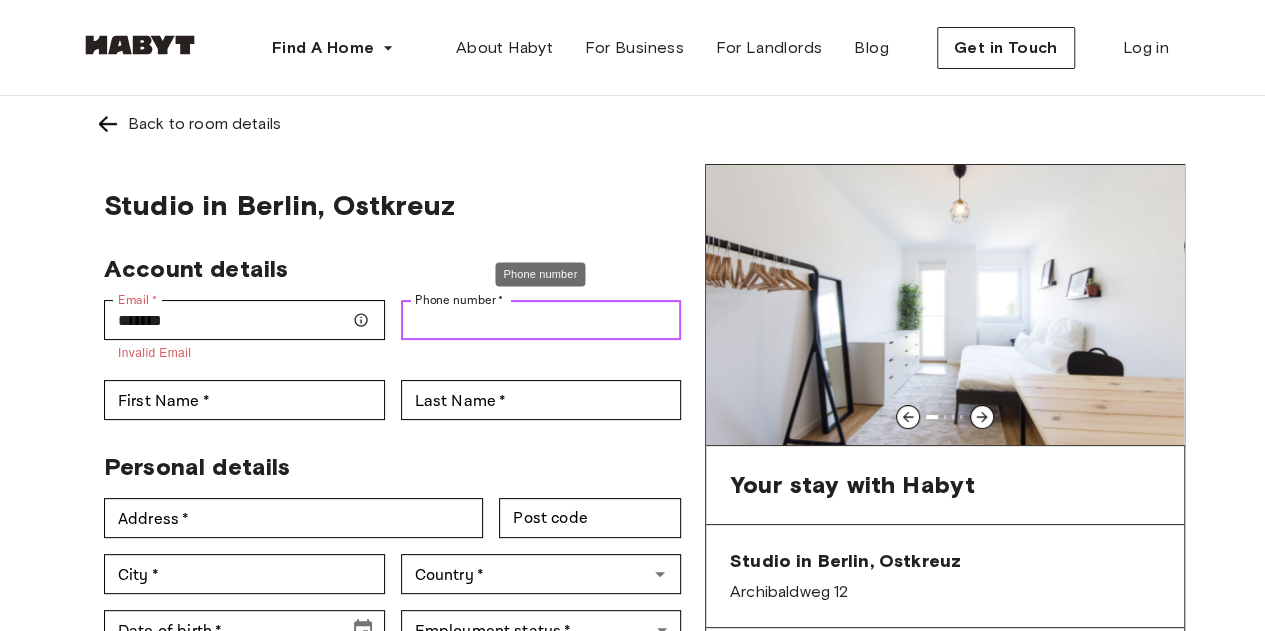 click on "Phone number   *" at bounding box center [541, 320] 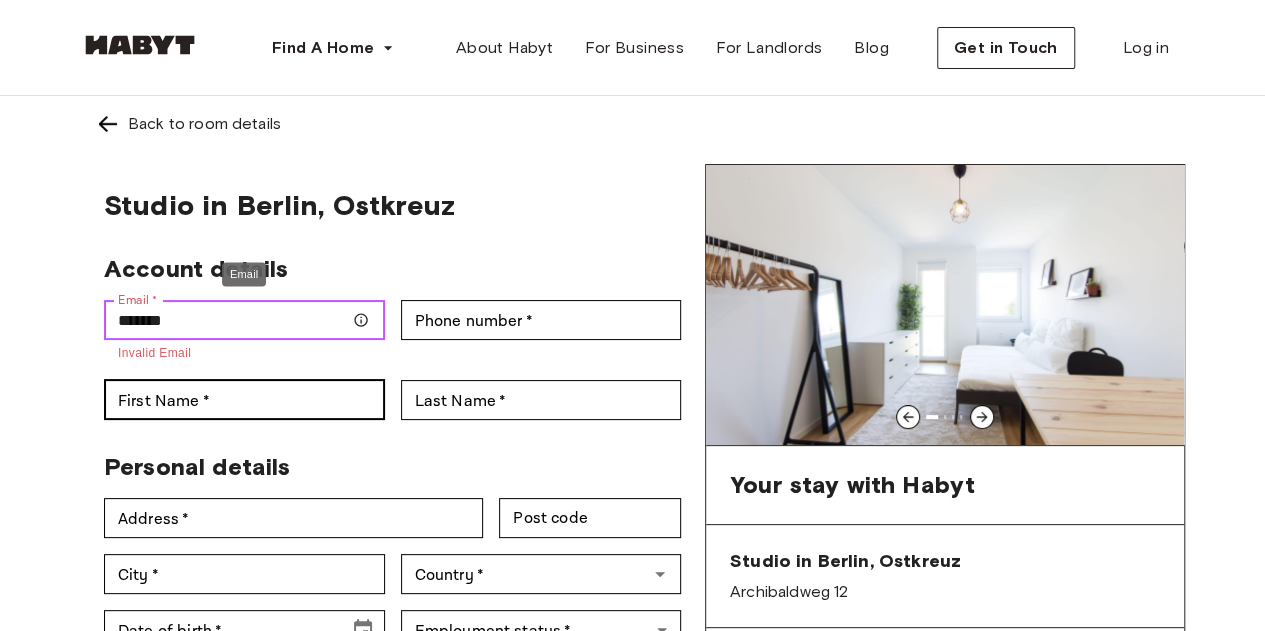 drag, startPoint x: 245, startPoint y: 308, endPoint x: 260, endPoint y: 382, distance: 75.50497 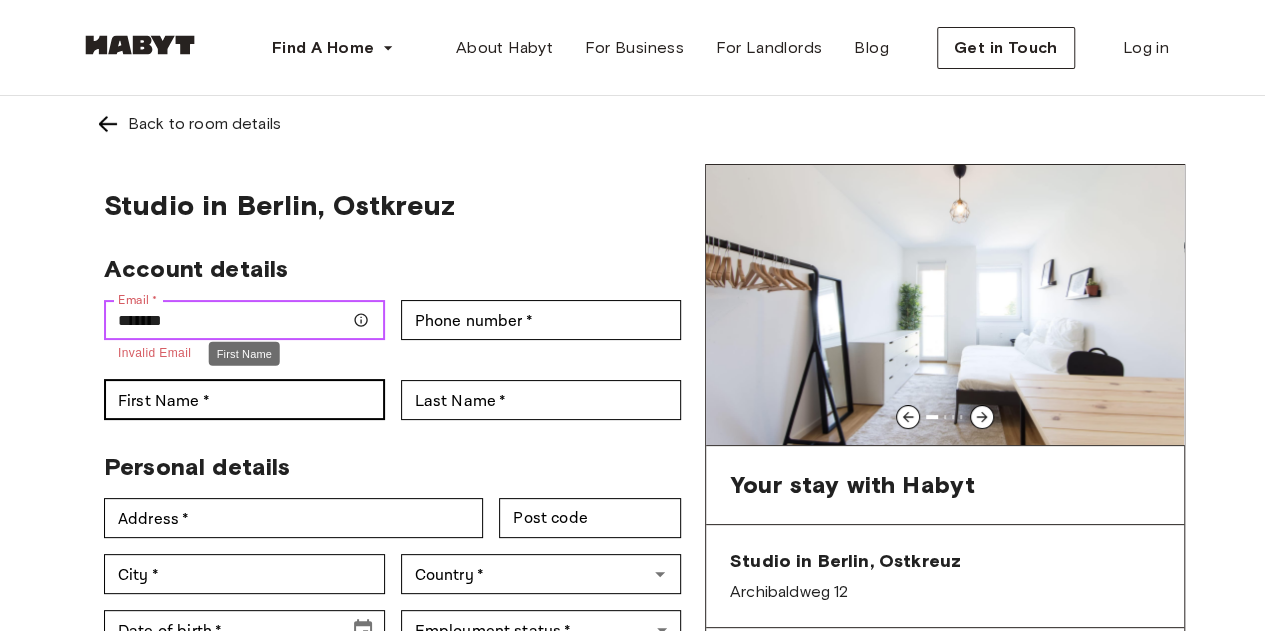 type on "**********" 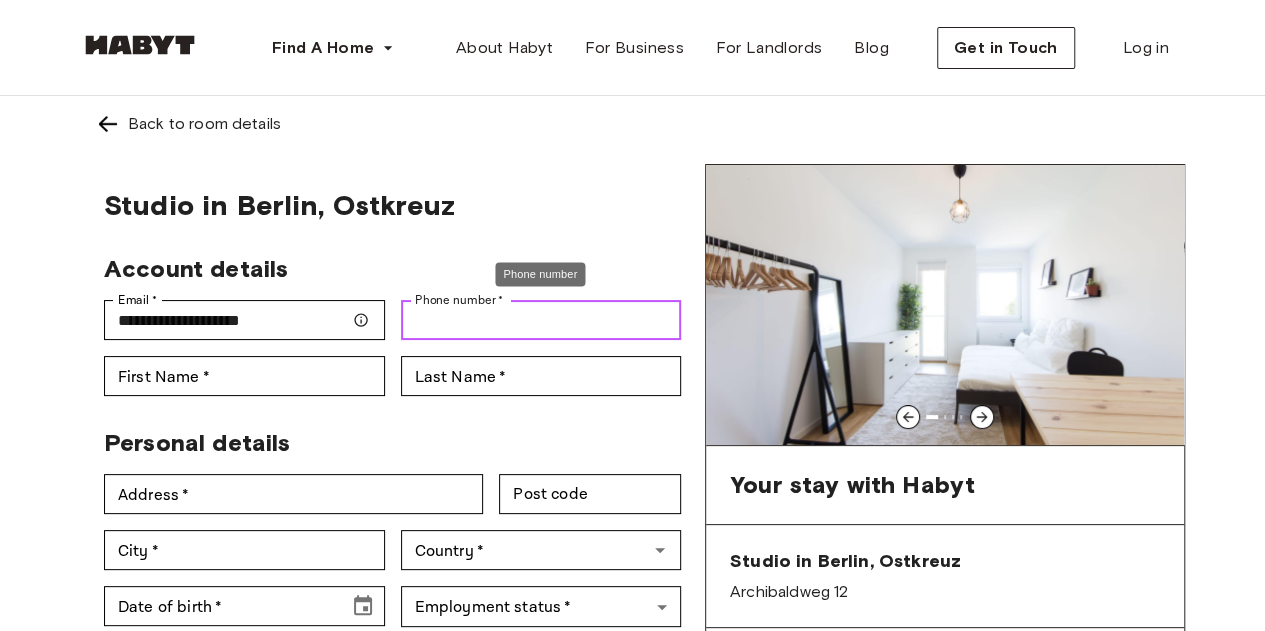 click on "Phone number   *" at bounding box center [541, 320] 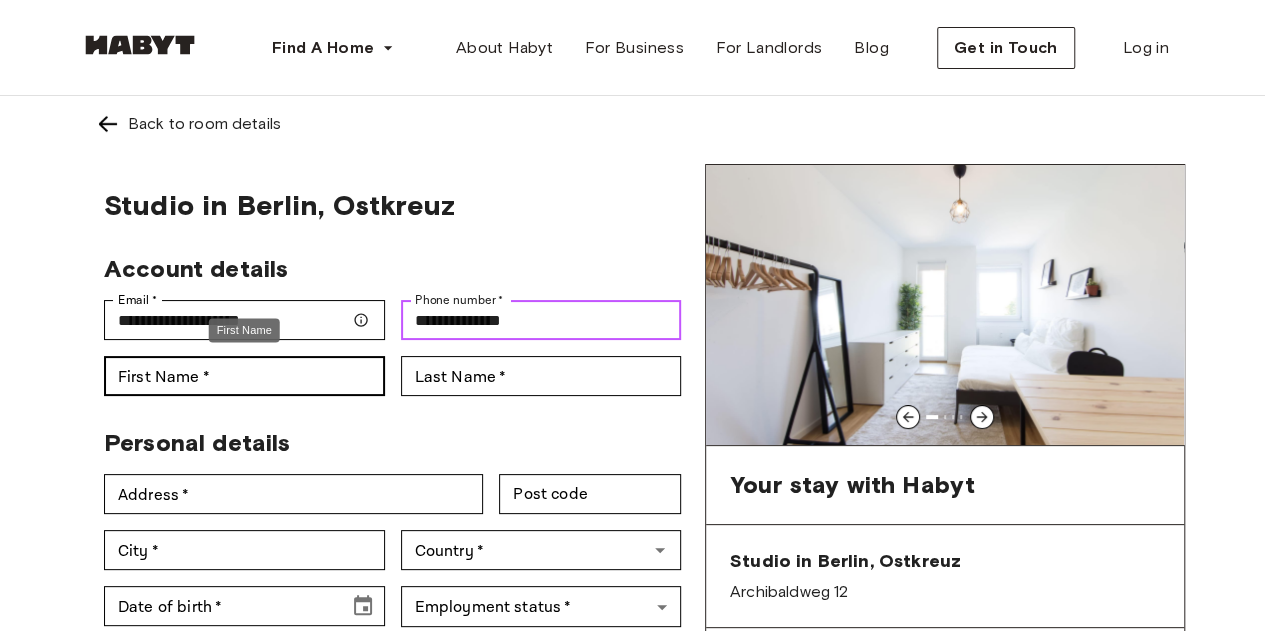 type on "**********" 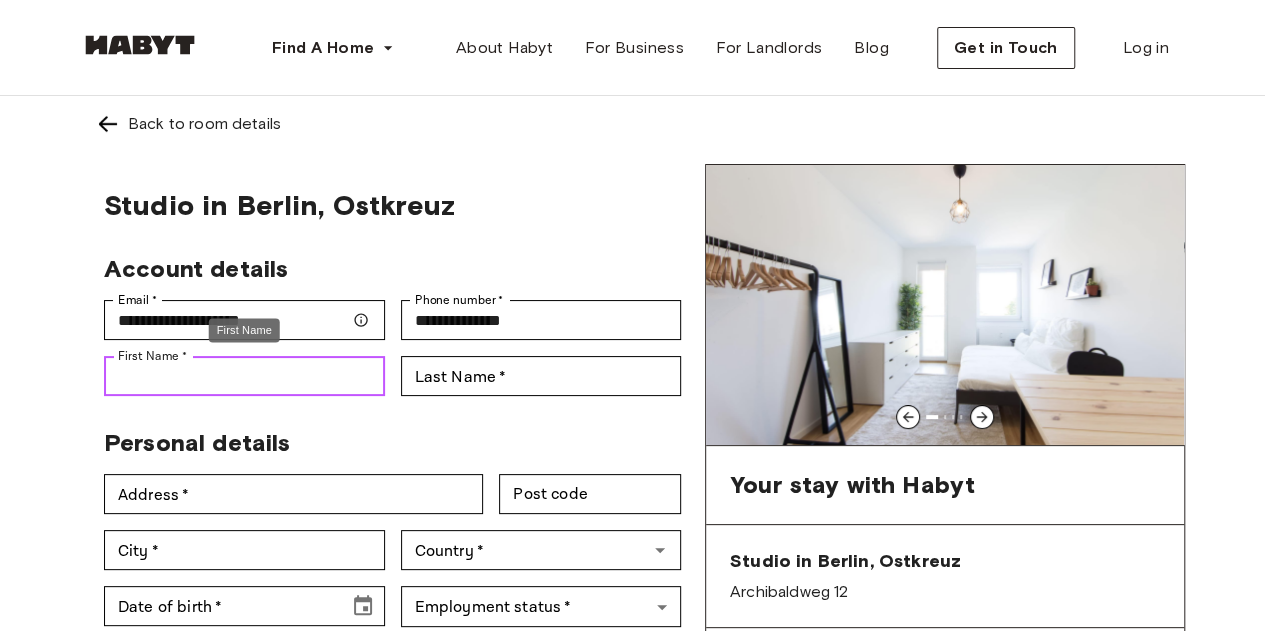 click on "First Name   *" at bounding box center (244, 376) 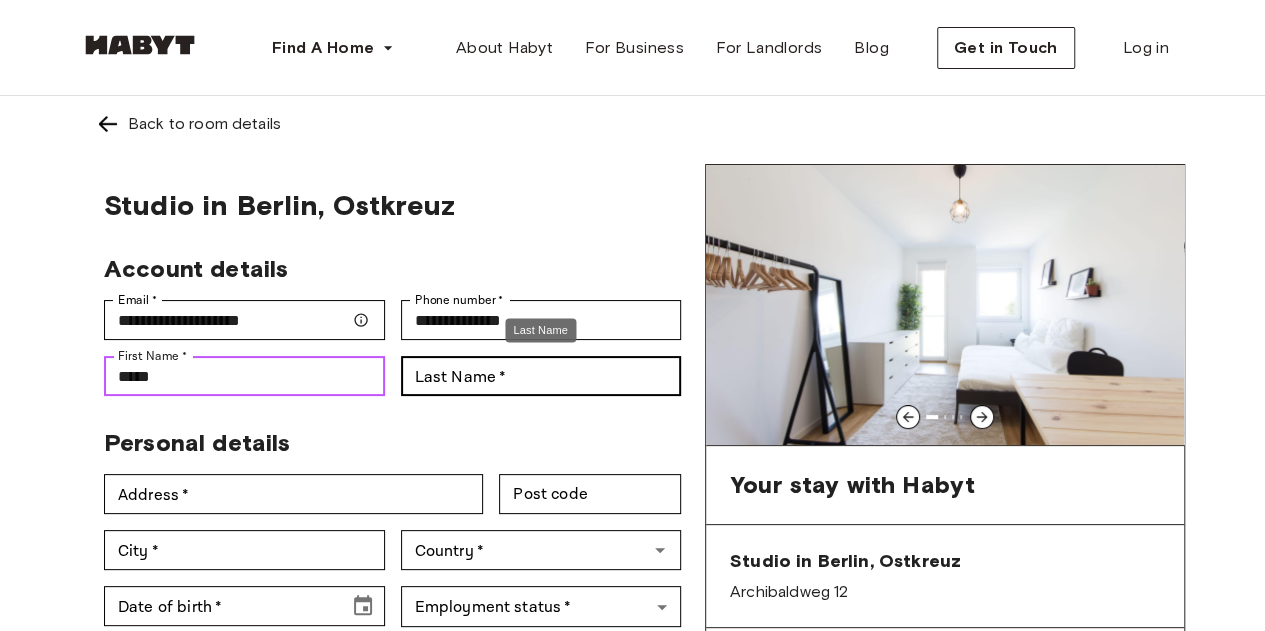 type on "*****" 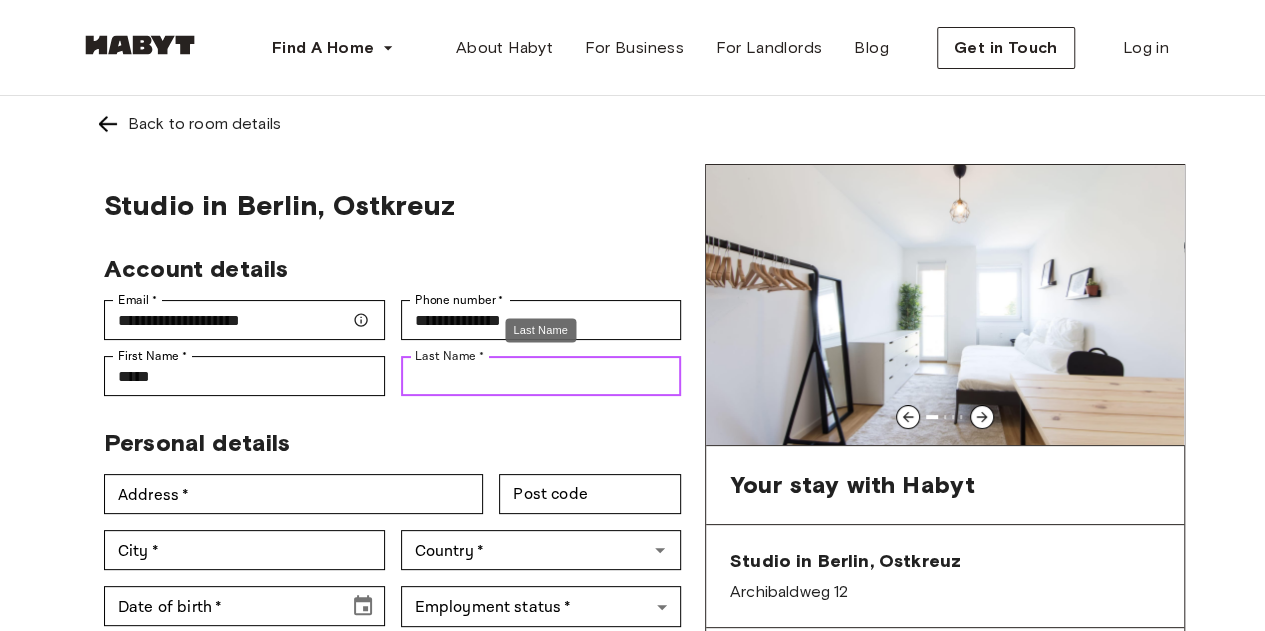 click on "Last Name   *" at bounding box center [541, 376] 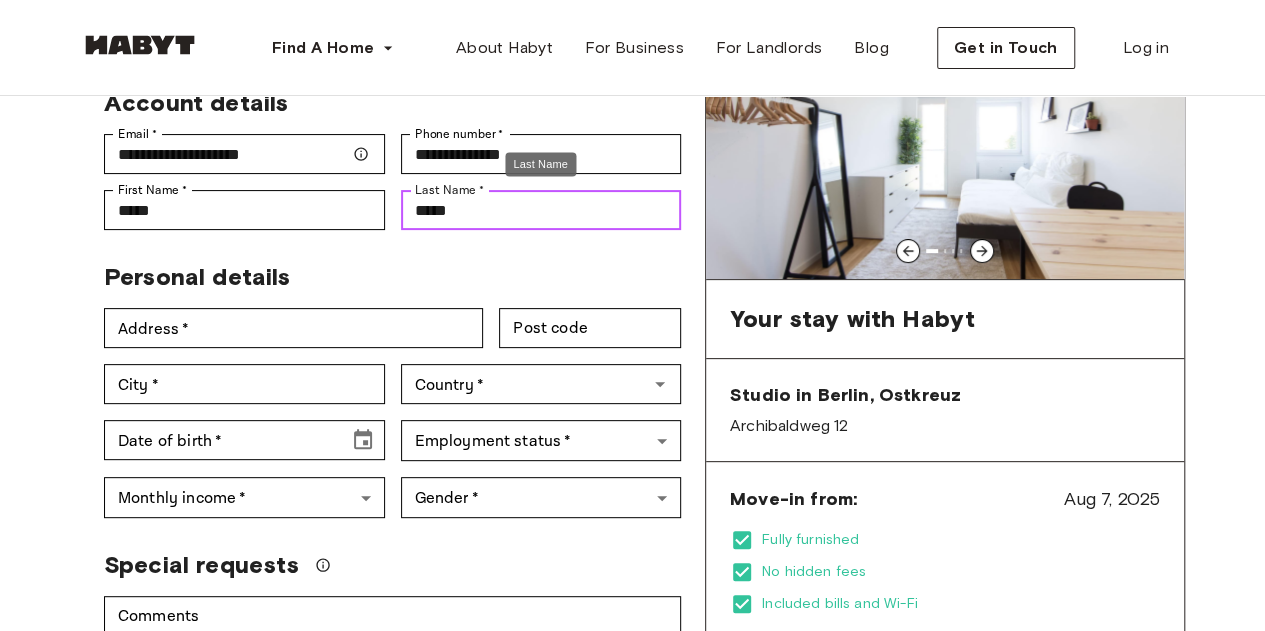 scroll, scrollTop: 193, scrollLeft: 0, axis: vertical 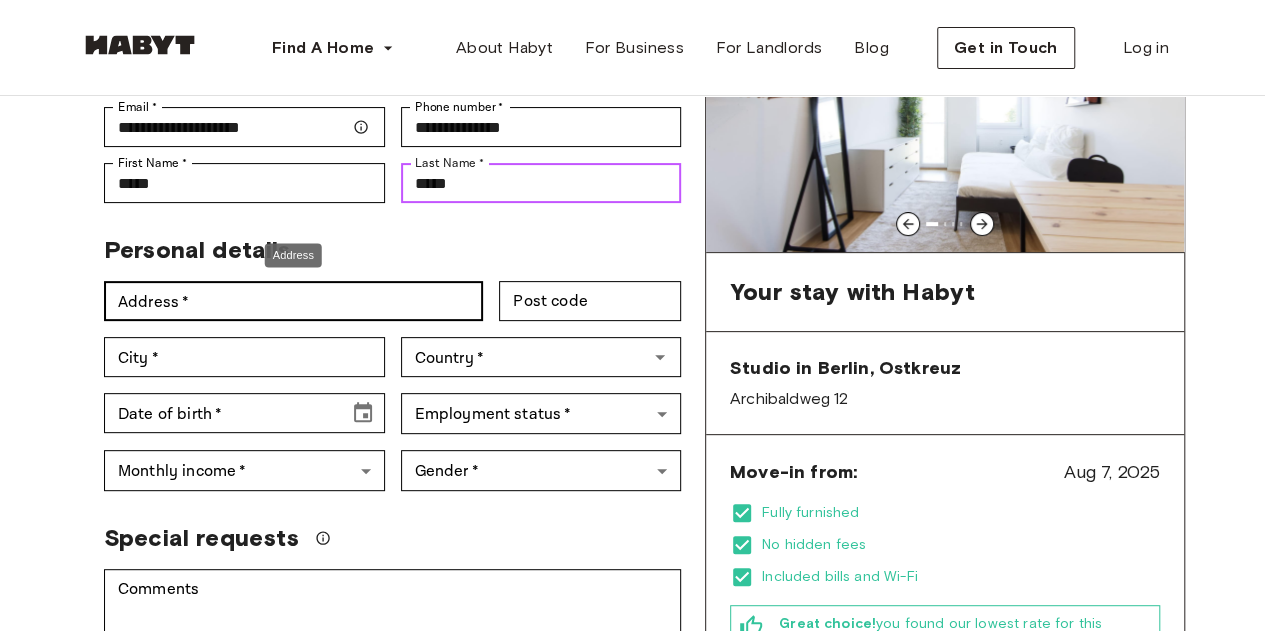 type on "*****" 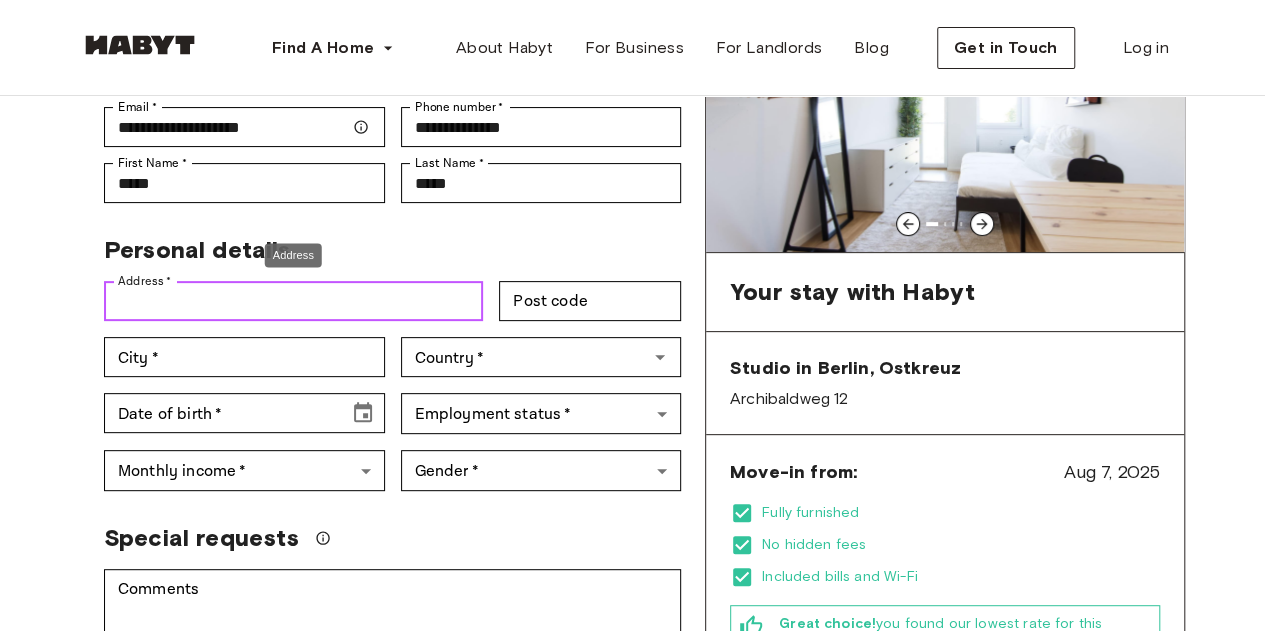 click on "Address   *" at bounding box center (293, 301) 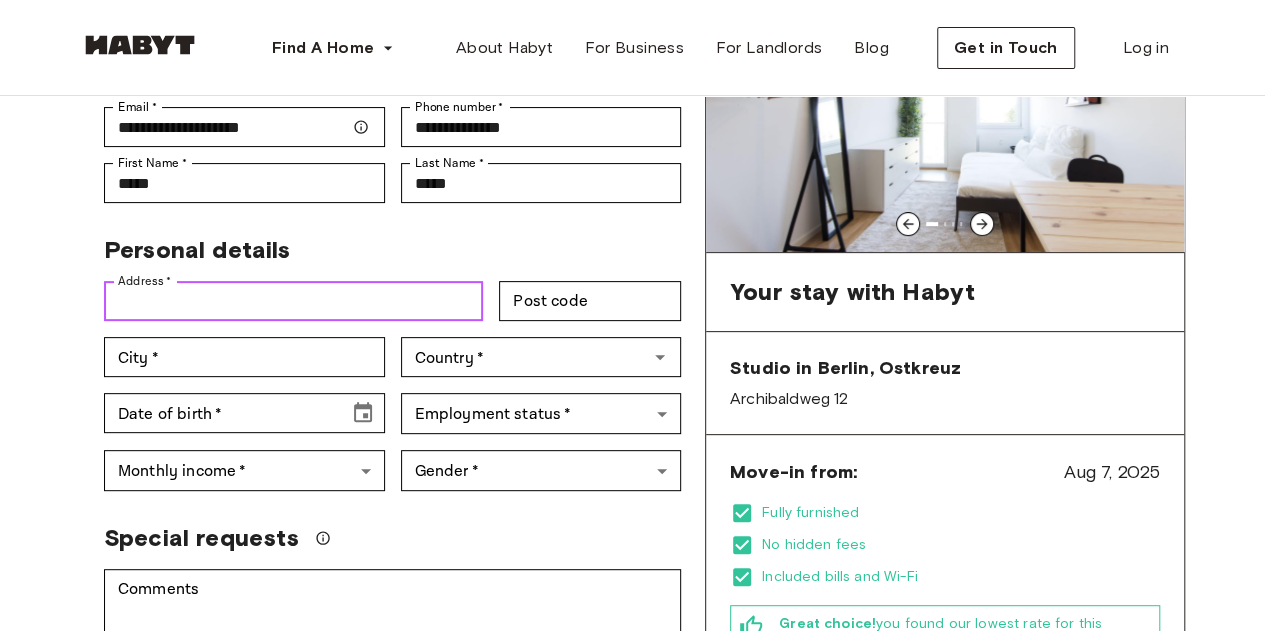 type on "**********" 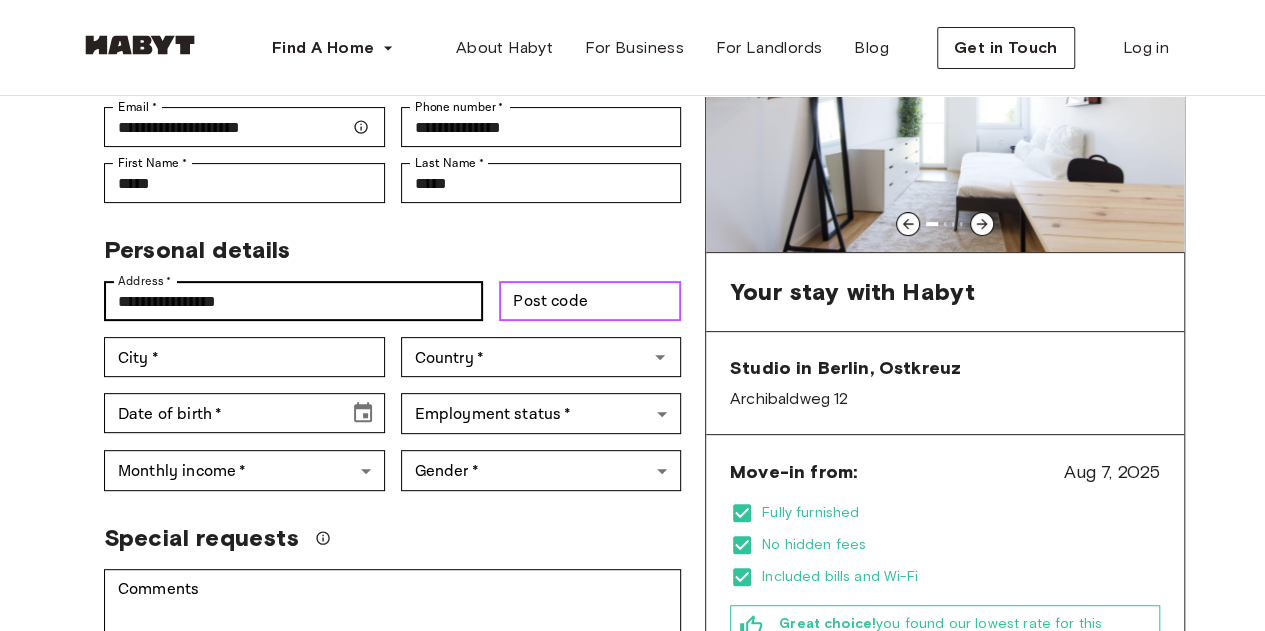 type on "*****" 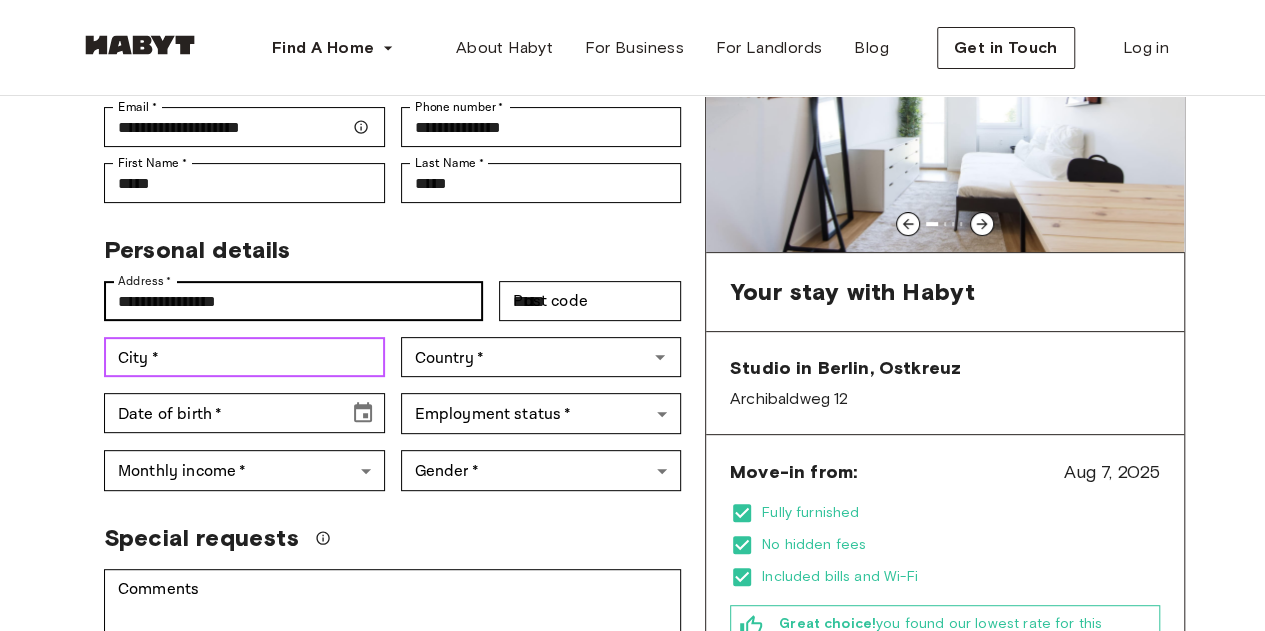 type on "**********" 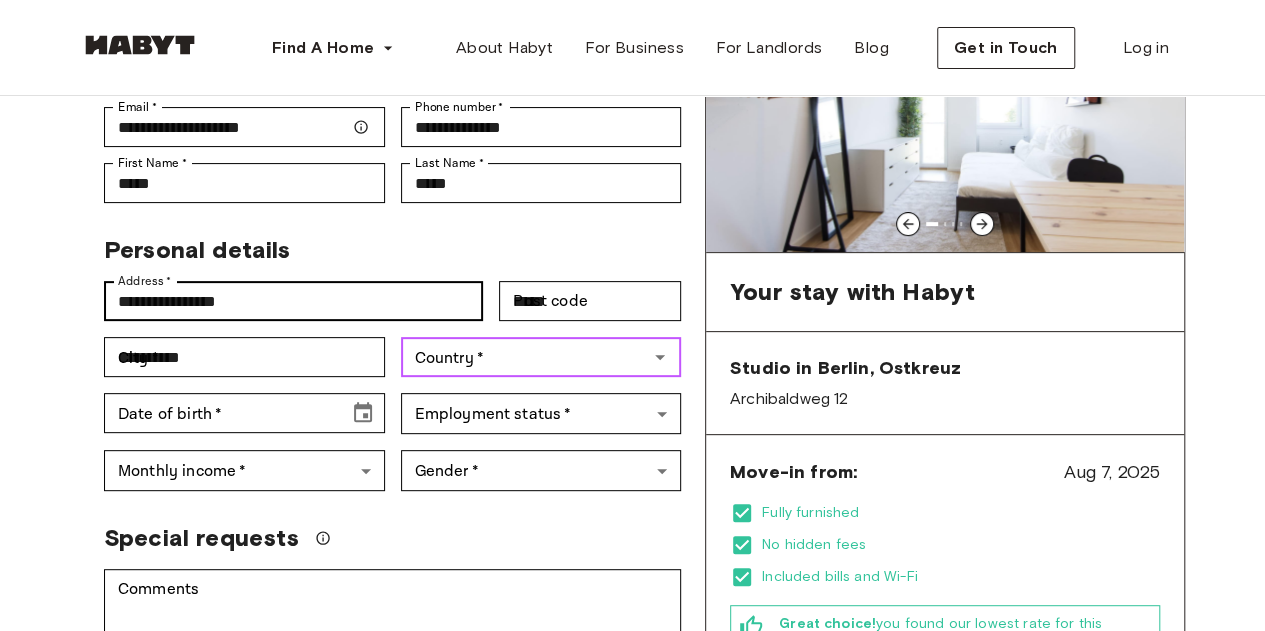 type on "*******" 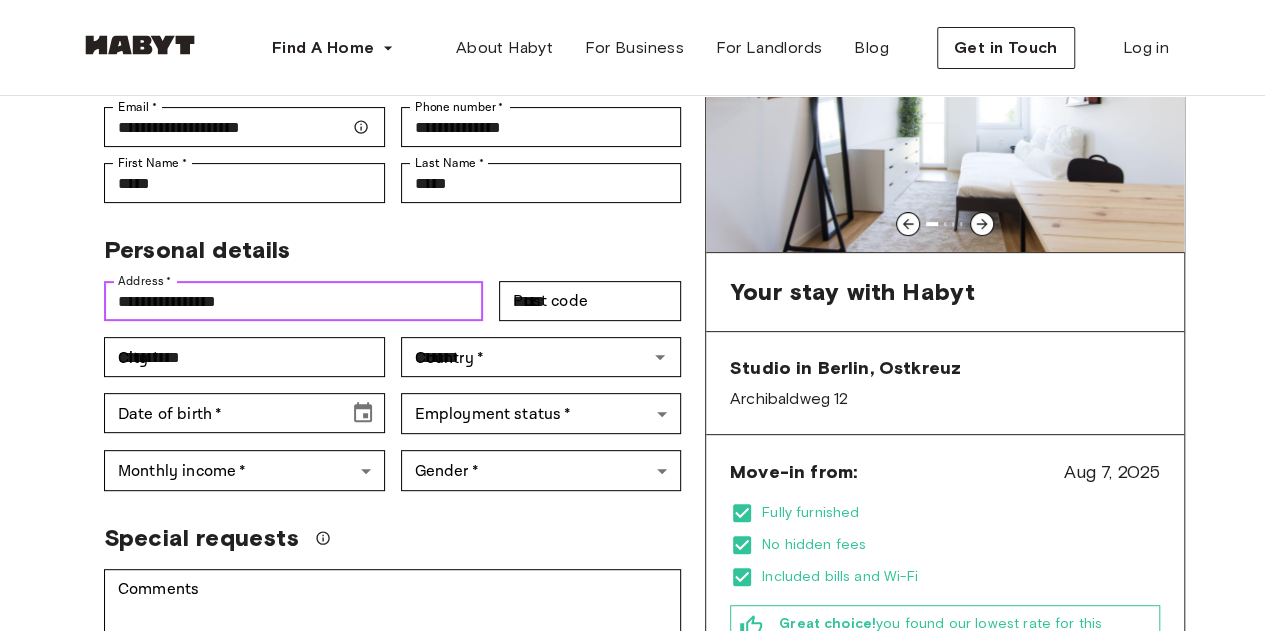 type 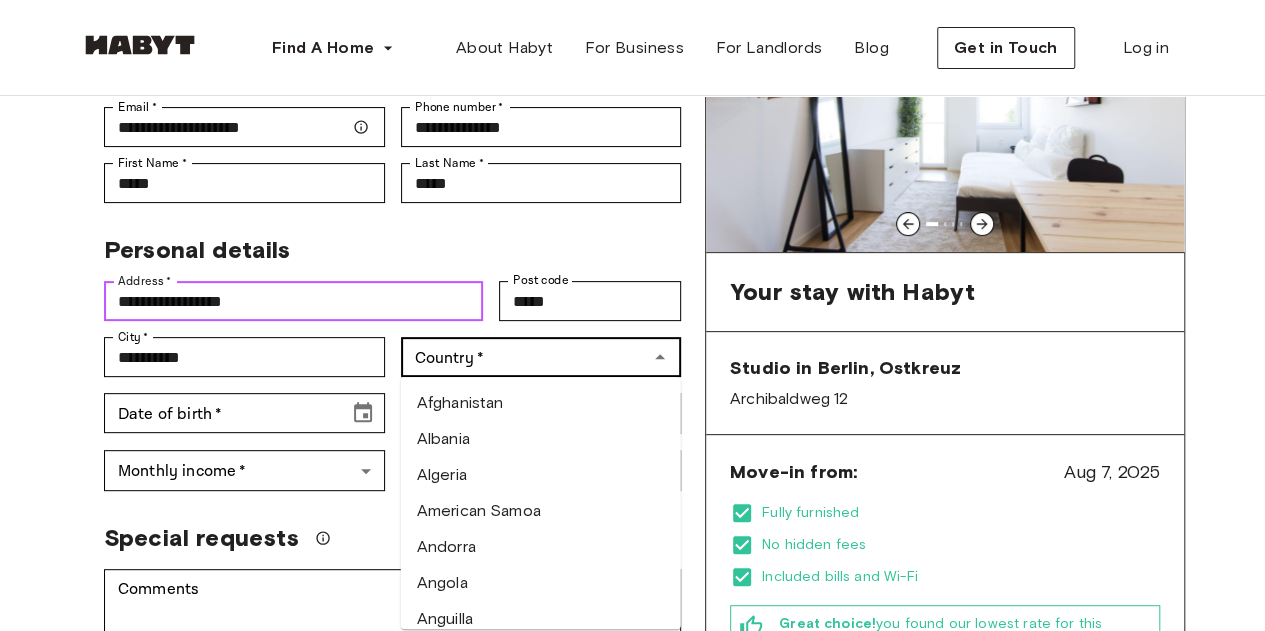 type on "**********" 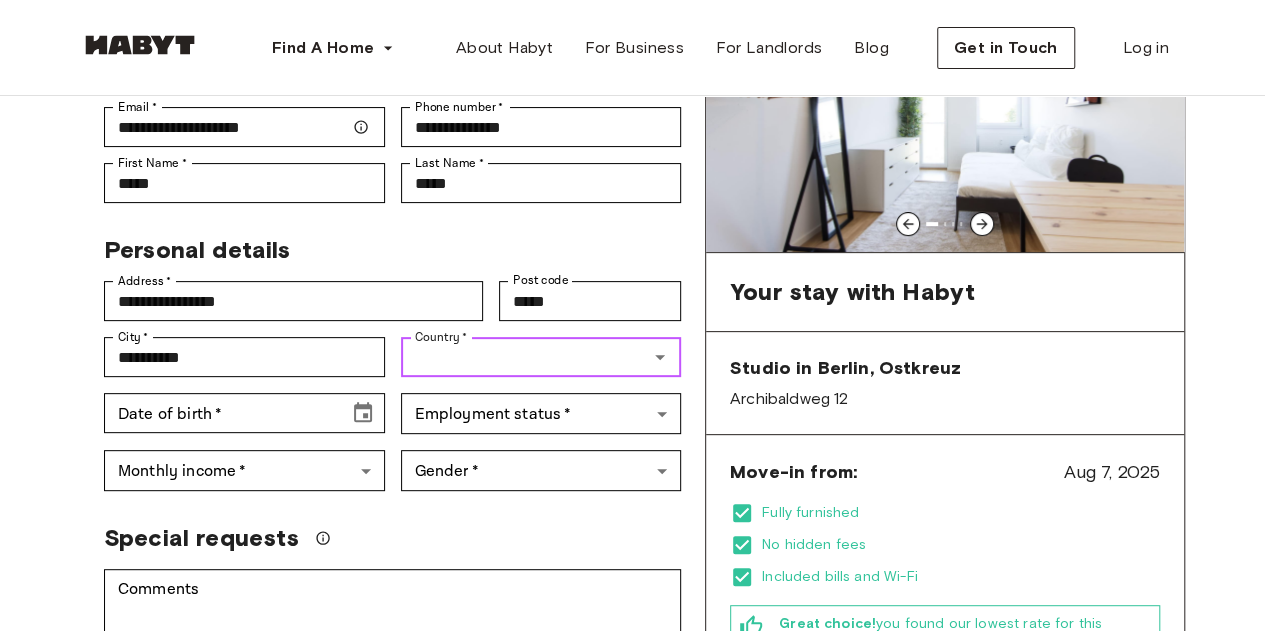 click on "Country   *" at bounding box center (525, 357) 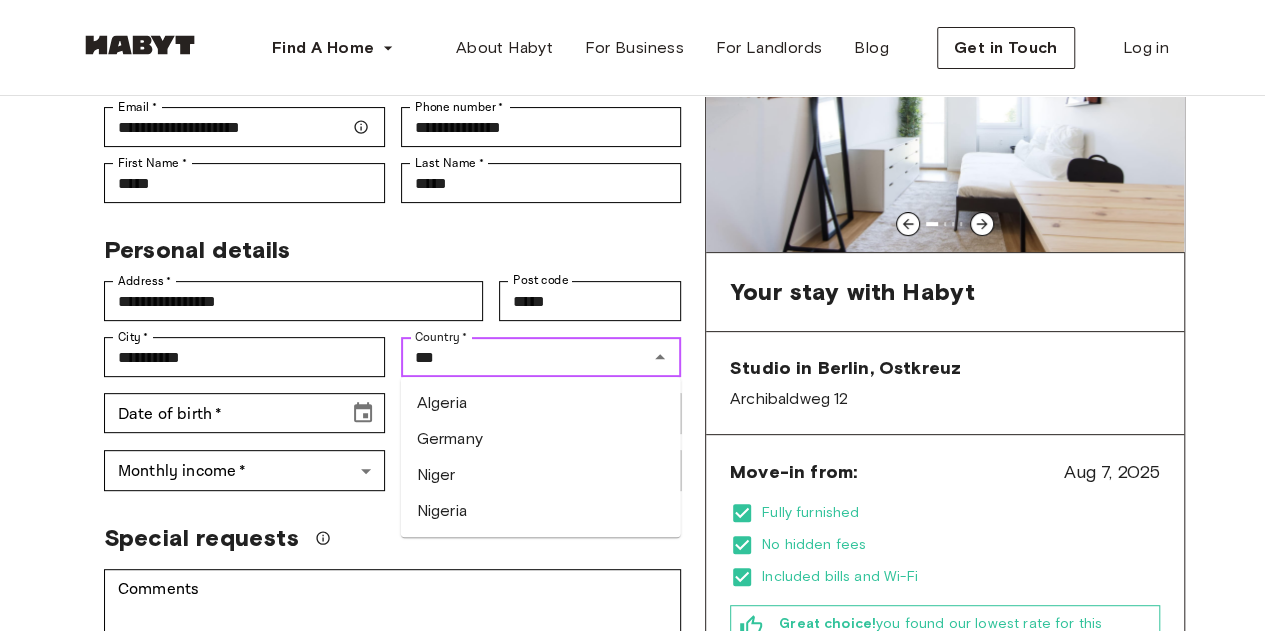 click on "Germany" at bounding box center [541, 439] 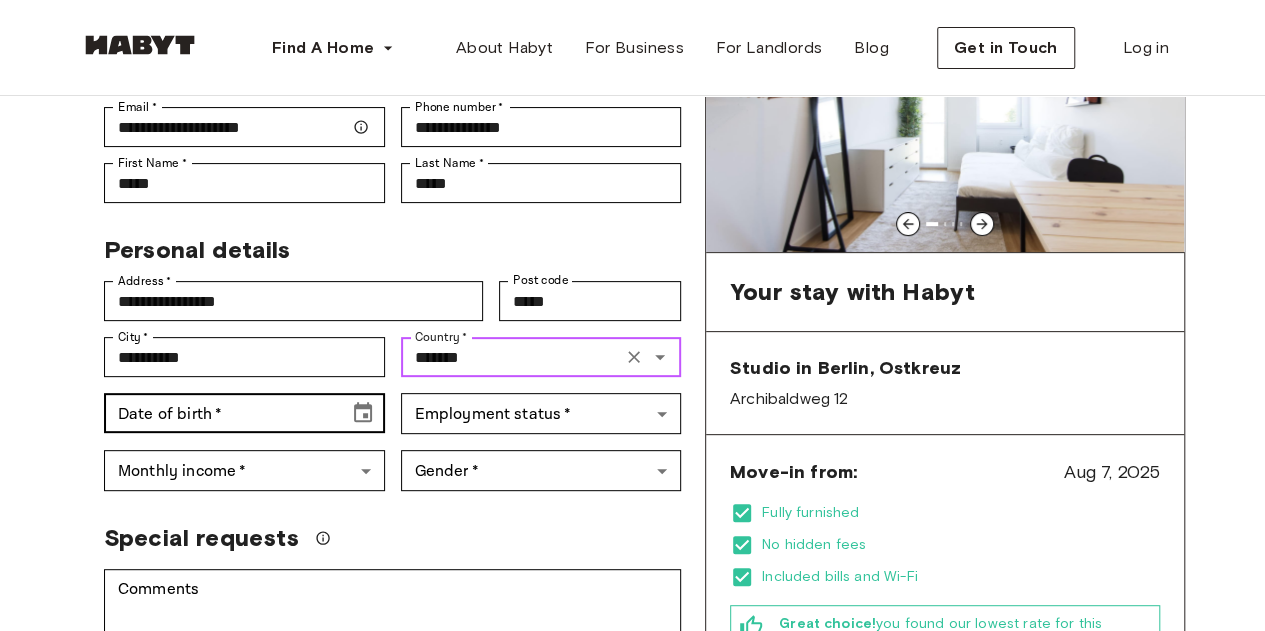 type on "*******" 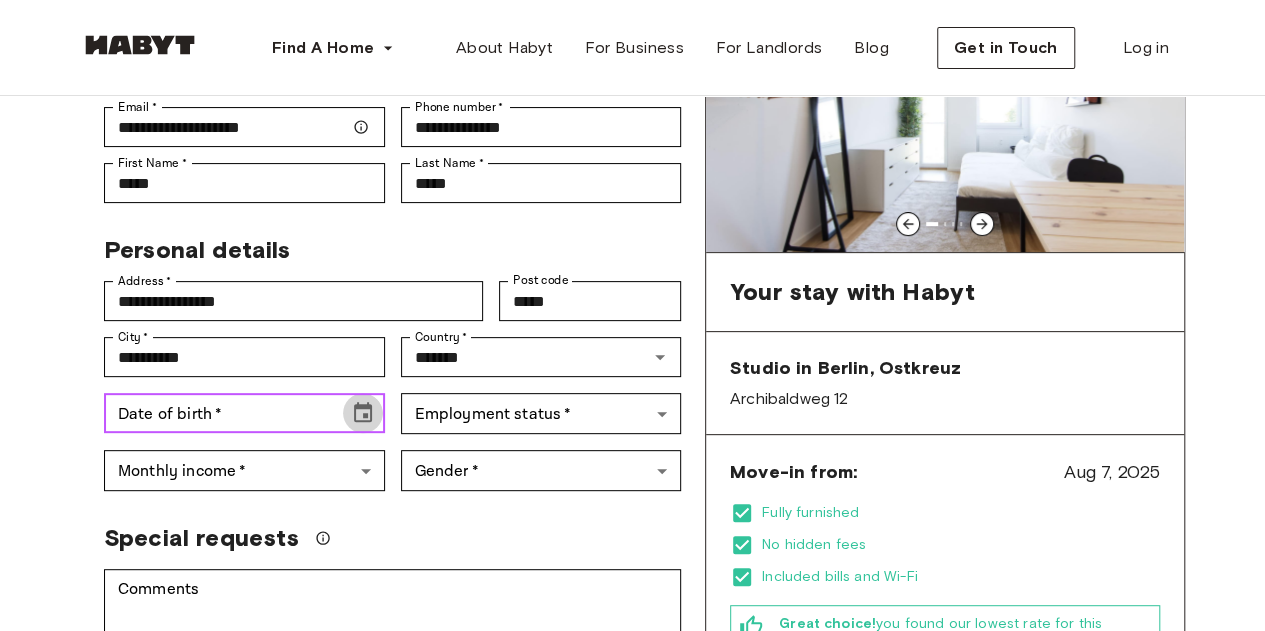click 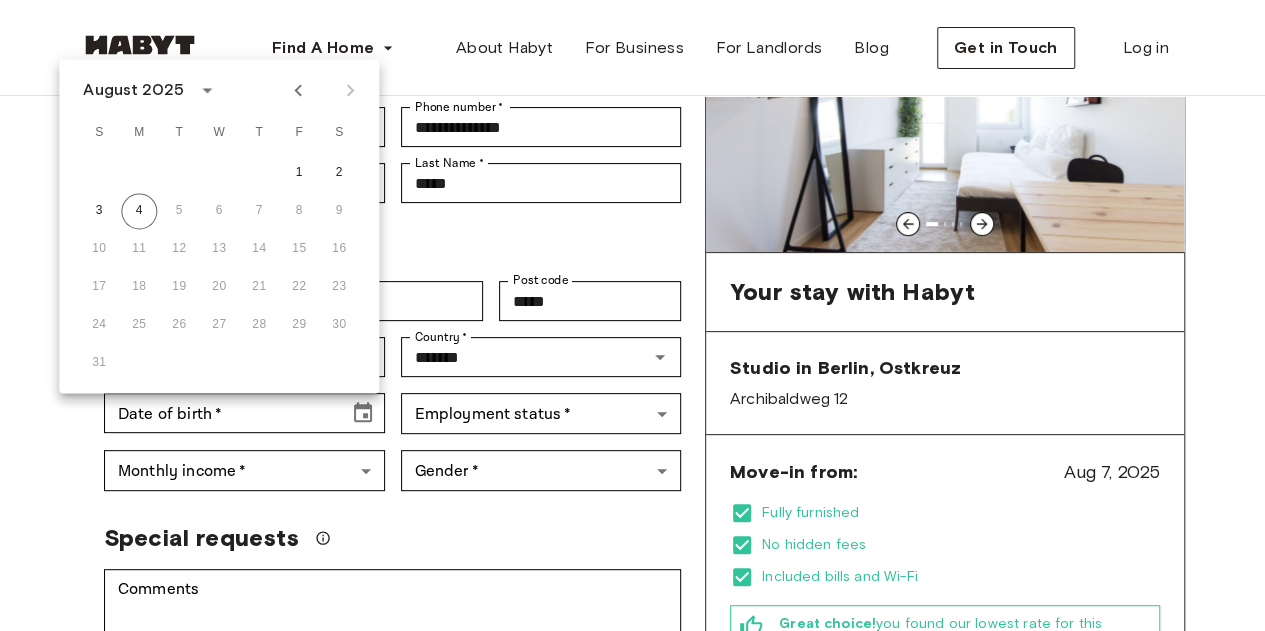 click on "August 2025" at bounding box center [133, 90] 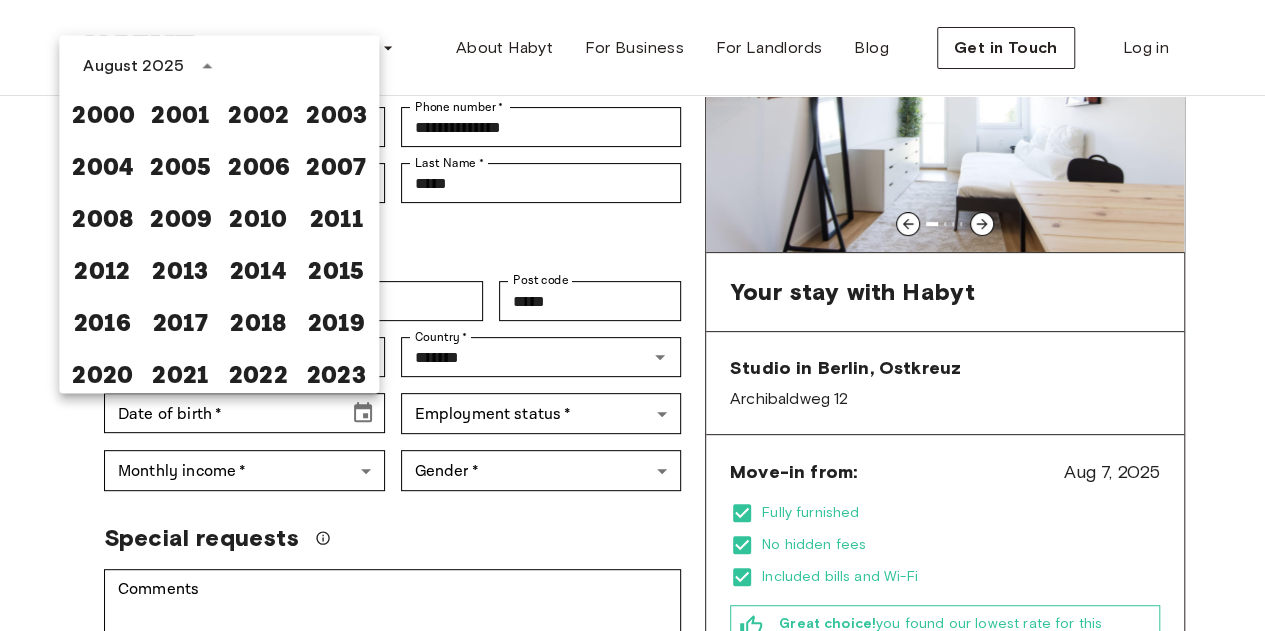 scroll, scrollTop: 1184, scrollLeft: 0, axis: vertical 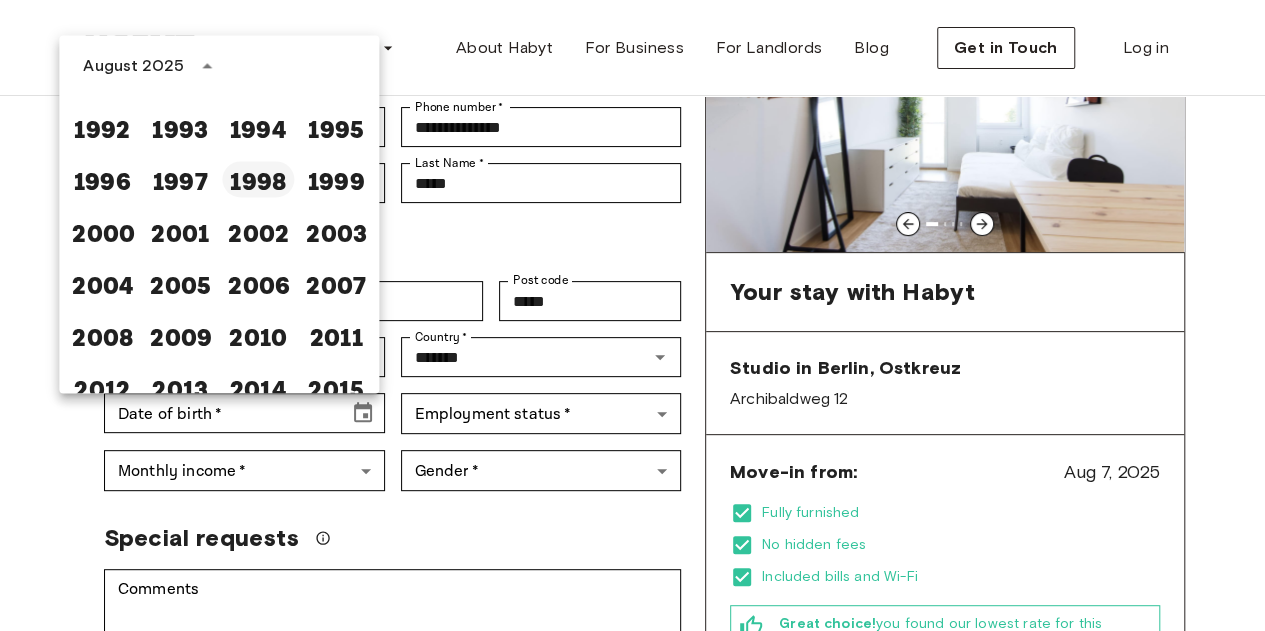 click on "1998" at bounding box center (258, 179) 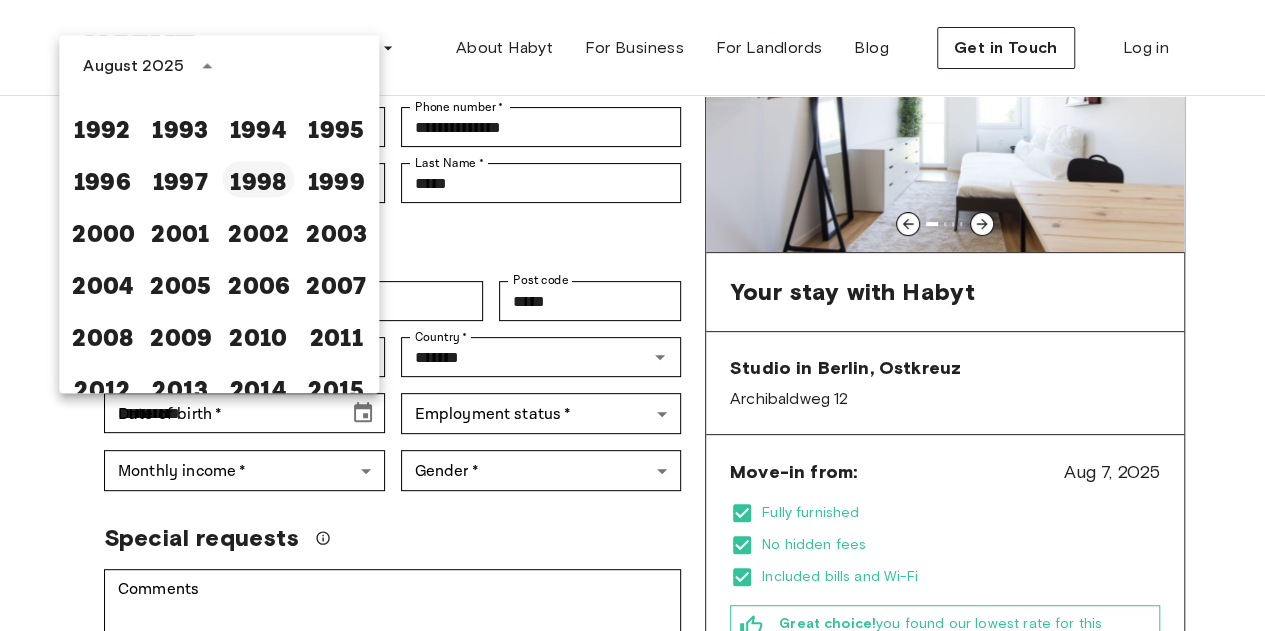 scroll, scrollTop: 0, scrollLeft: 0, axis: both 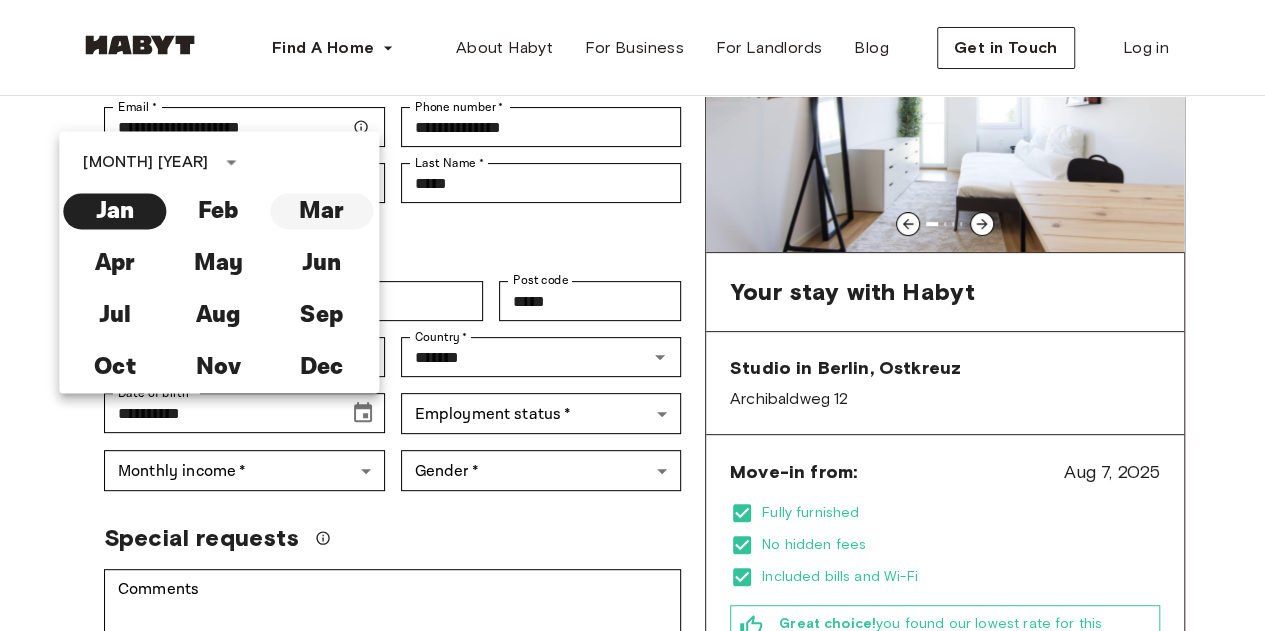 click on "Mar" at bounding box center (321, 211) 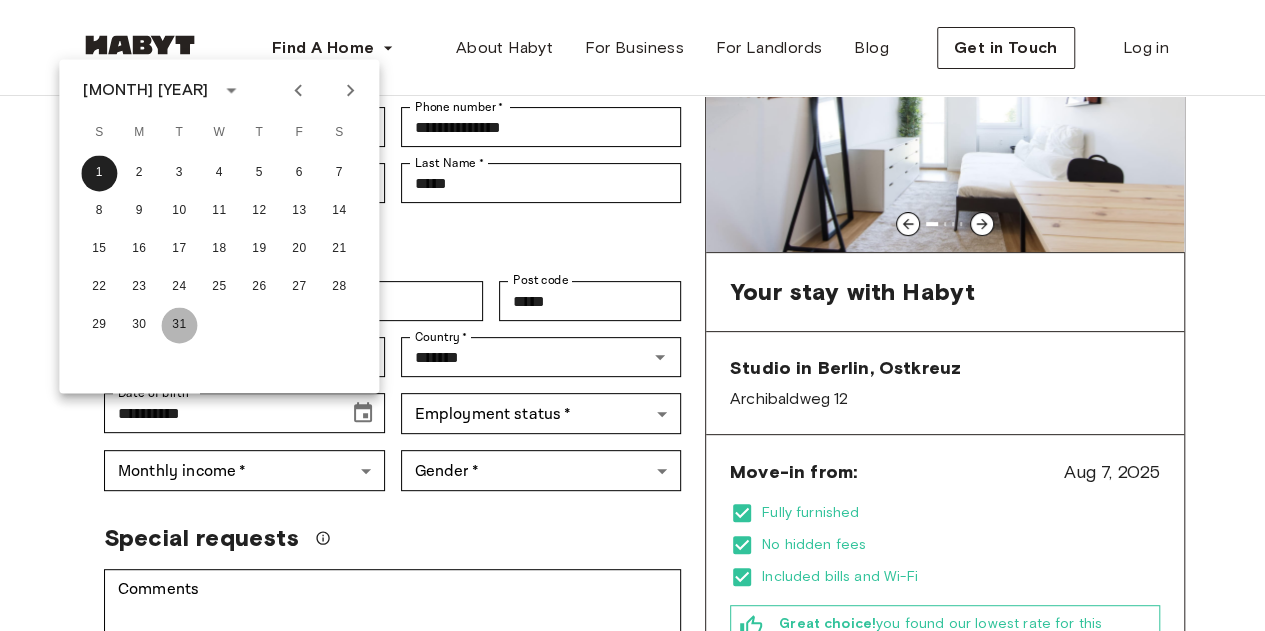 click on "31" at bounding box center (179, 325) 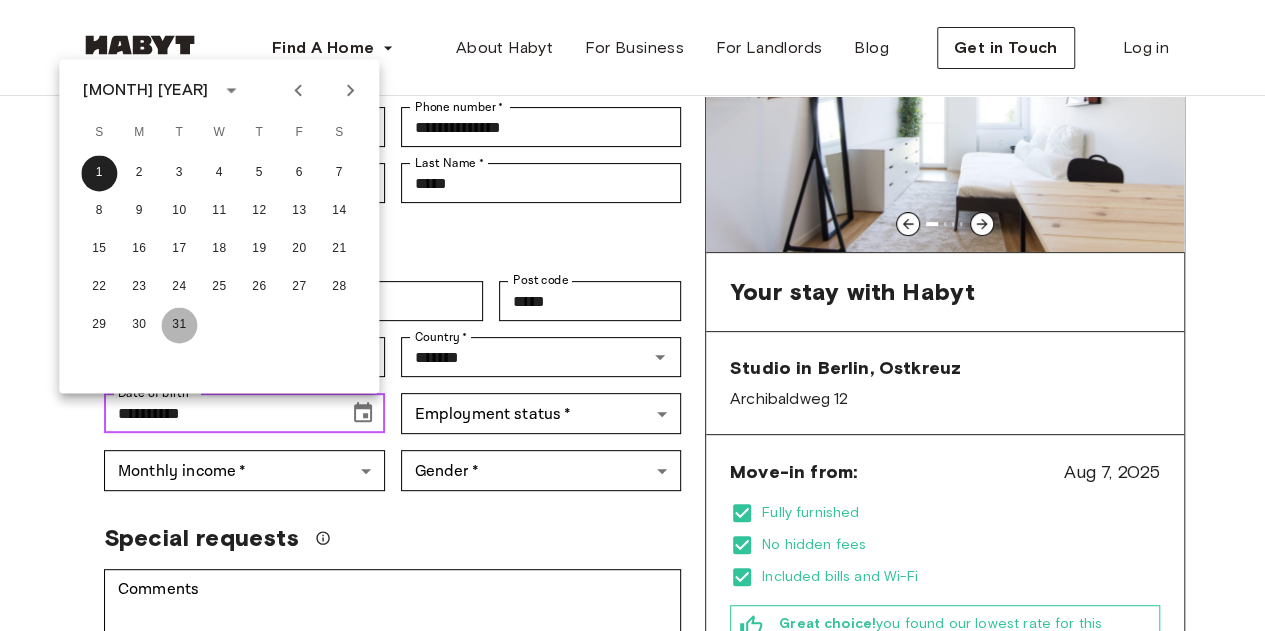 type on "**********" 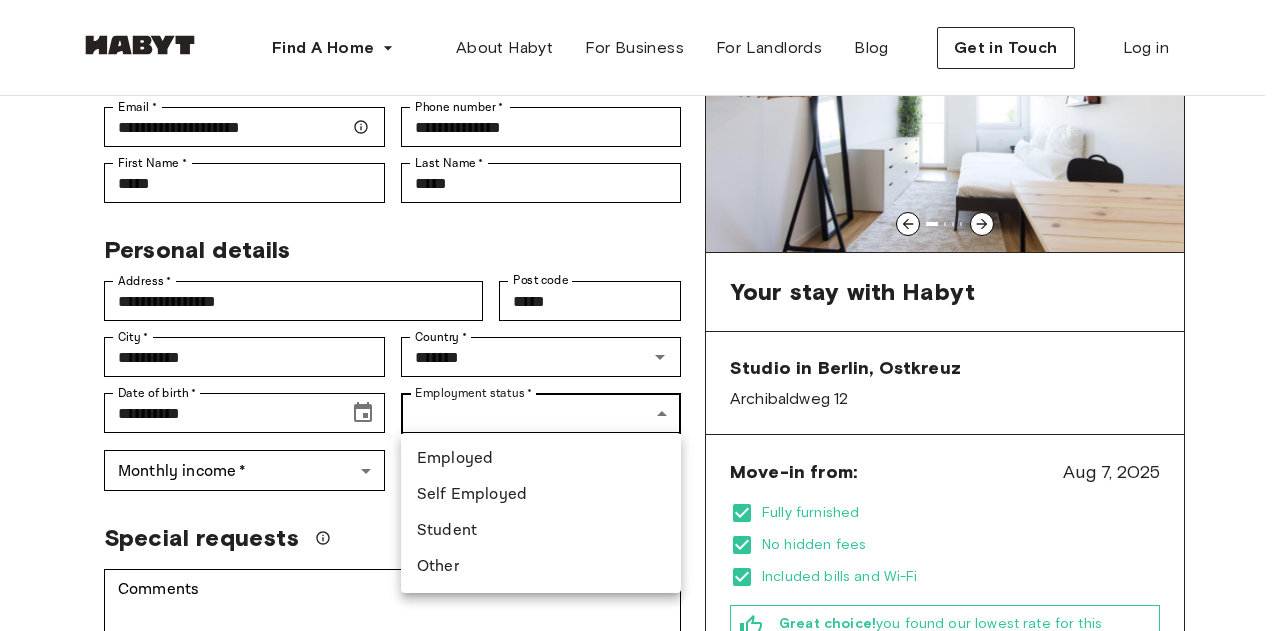 click on "Find A Home Europe Amsterdam Berlin Frankfurt Hamburg Lisbon Madrid Milan Modena Paris Turin Munich Rotterdam Stuttgart Dusseldorf Cologne Zurich The Hague Graz Brussels Leipzig Asia Hong Kong Singapore Seoul Phuket Tokyo About Habyt For Business For Landlords Blog Get in Touch Log in Back to room details Studio in Berlin, Ostkreuz Account details Email 	 * [EMAIL] Email 	 * Phone number 	 * [PHONE] Phone number 	 * First Name 	 * [FIRST] First Name 	 * Last Name 	 * [LAST] Last Name 	 * Personal details Address 	 * [ADDRESS] Address 	 * Post code [POSTCODE] Post code City 	 * [CITY] City 	 * Country 	 * [COUNTRY] Country 	 * Date of birth 	 * [DATE] Date of birth 	 * Employment status 	 * 	 Employment status 	 * Monthly income 	 * 	 Monthly income 	 * Gender 	 * 	 Gender 	 * Special requests Comments * Comments I agree with Habyt's  Terms of Service  and  Privacy Policy Confirm Application You won't be charged today Help Center  and" at bounding box center [640, 989] 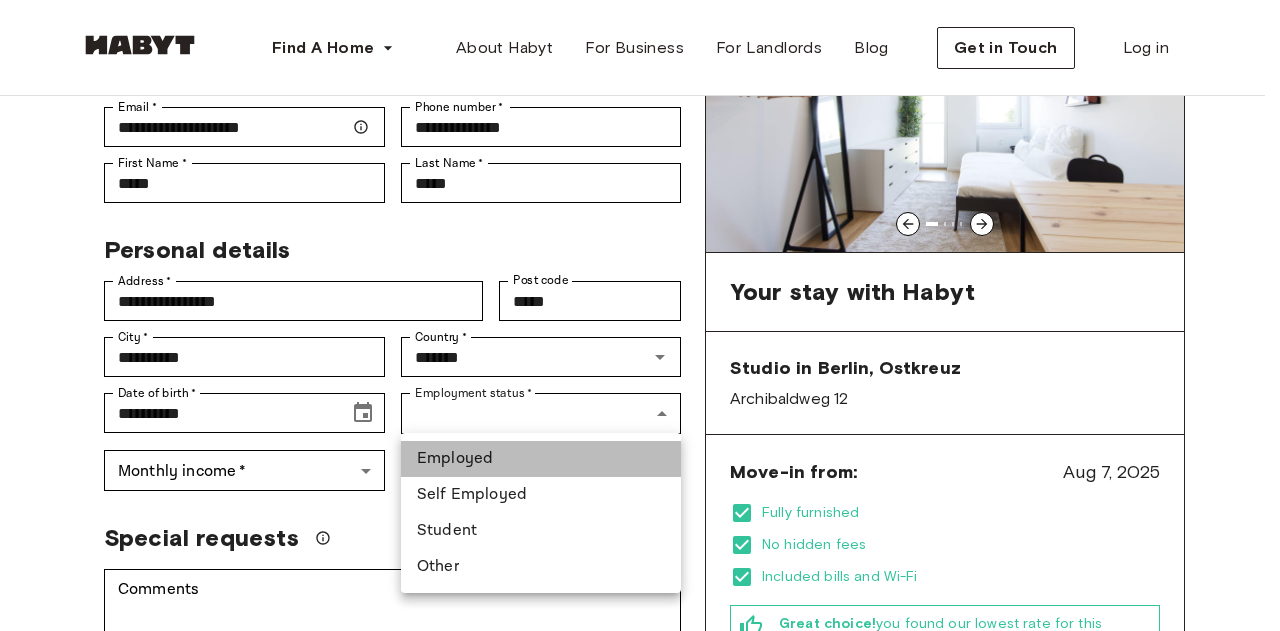 click on "Employed" at bounding box center (541, 459) 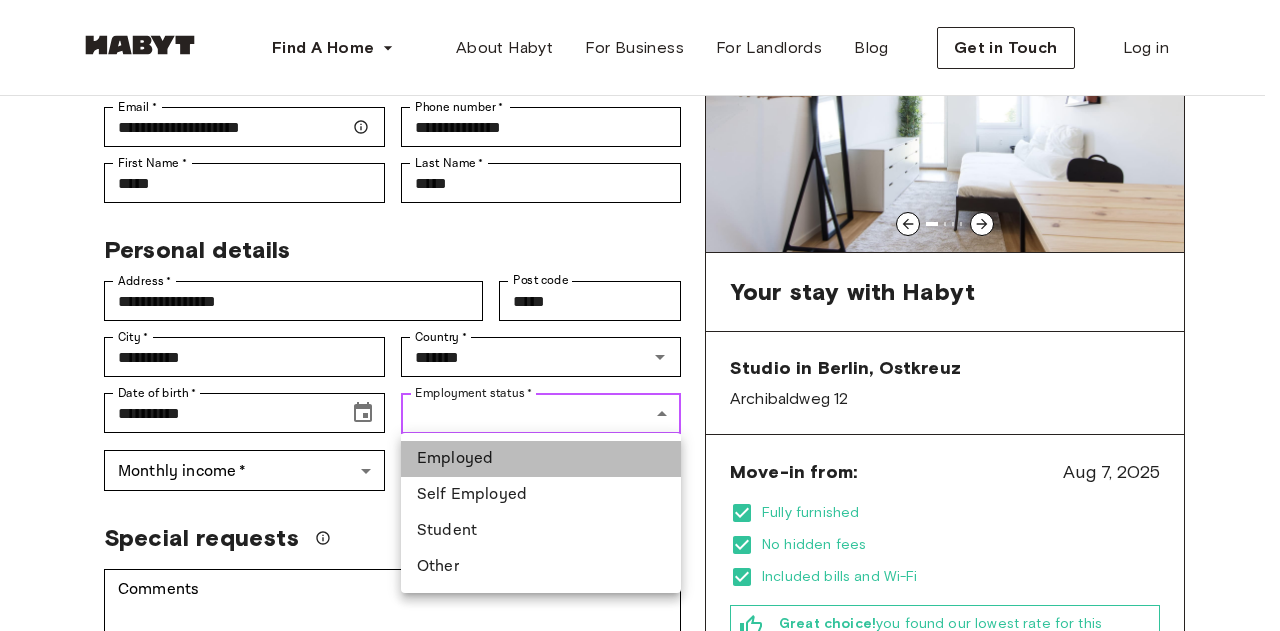 type on "********" 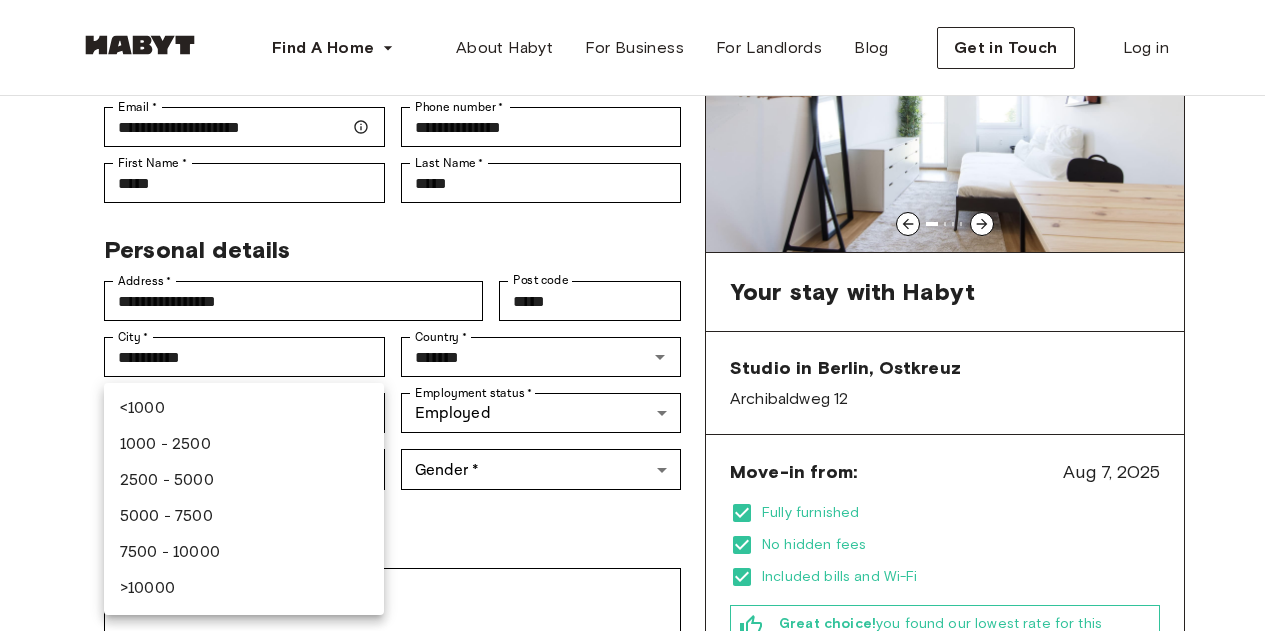 click on "Find A Home Europe Amsterdam Berlin Frankfurt Hamburg Lisbon Madrid Milan Modena Paris Turin Munich Rotterdam Stuttgart Dusseldorf Cologne Zurich The Hague Graz Brussels Leipzig Asia Hong Kong Singapore Seoul Phuket Tokyo About Habyt For Business For Landlords Blog Get in Touch Log in Back to room details Studio in Berlin, Ostkreuz Account details Email 	 * [EMAIL] Email 	 * Phone number 	 * [PHONE] Phone number 	 * First Name 	 * [FIRST] First Name 	 * Last Name 	 * [LAST] Last Name 	 * Personal details Address 	 * [ADDRESS] Address 	 * Post code [POSTCODE] Post code City 	 * [CITY] City 	 * Country 	 * [COUNTRY] Country 	 * Date of birth 	 * [DATE] Date of birth 	 * Employment status 	 * Employed [EMPLOYED] Employment status 	 * Monthly income 	 * 	 Monthly income 	 * Gender 	 * 	 Gender 	 * Special requests Comments * Comments I agree with Habyt's  Terms of Service  and  Privacy Policy Confirm Application You won't be charged today Graz" at bounding box center (640, 989) 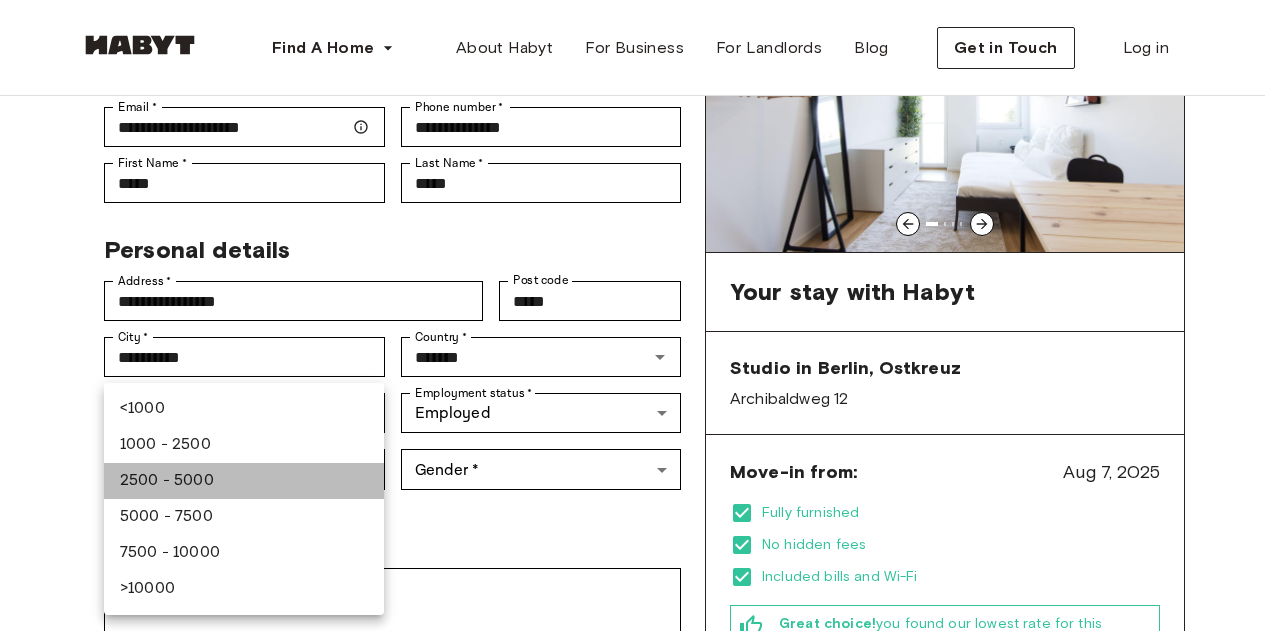click on "2500 - 5000" at bounding box center (244, 481) 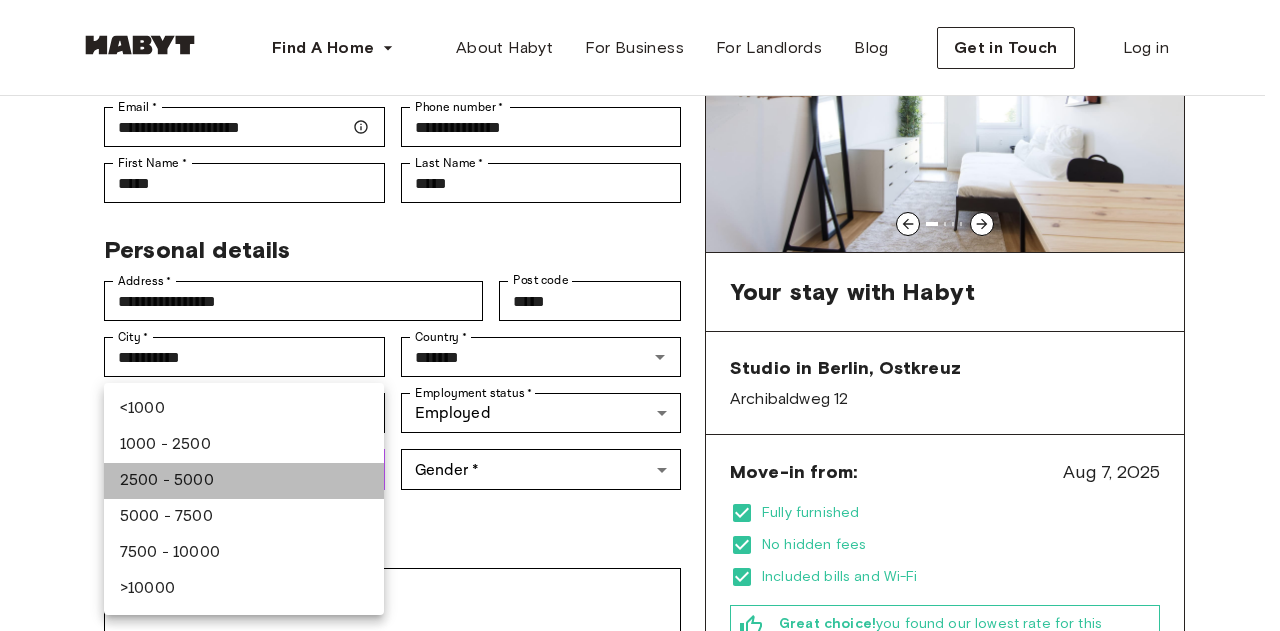 type on "******" 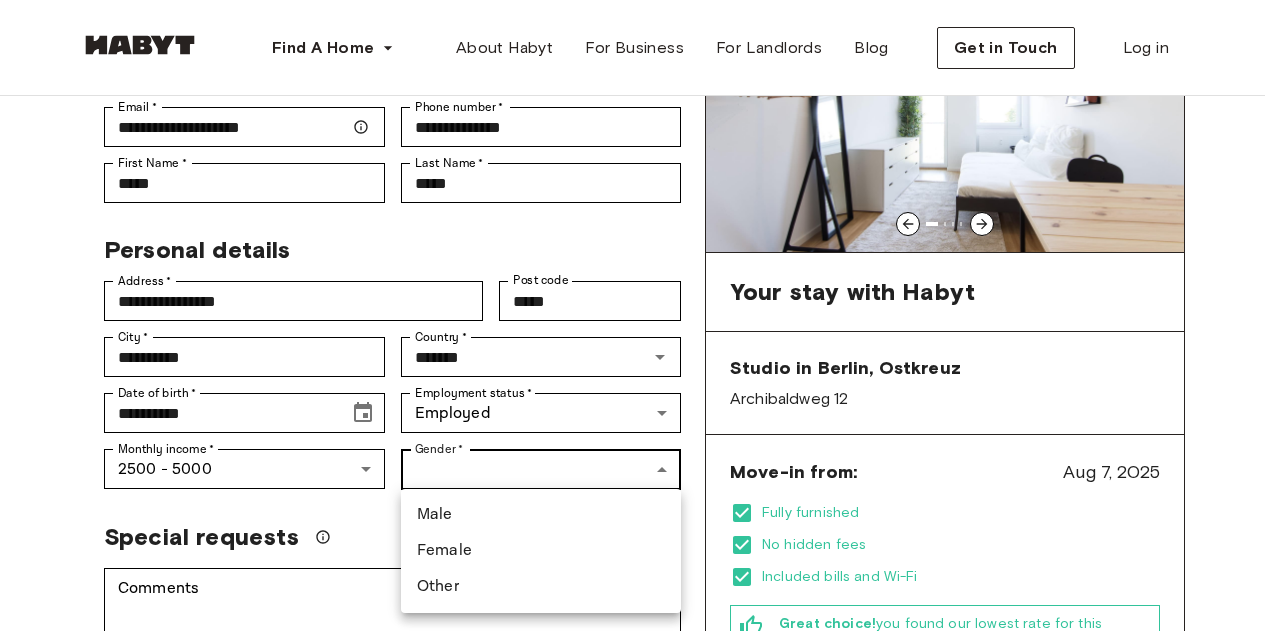 click on "Find A Home Europe Amsterdam Berlin Frankfurt Hamburg Lisbon Madrid Milan Modena Paris Turin Munich Rotterdam Stuttgart Dusseldorf Cologne Zurich The Hague Graz Brussels Leipzig Asia Hong Kong Singapore Seoul Phuket Tokyo About Habyt For Business For Landlords Blog Get in Touch Log in Back to room details Studio in Berlin, Ostkreuz Account details Email 	 * [EMAIL] Email 	 * Phone number 	 * [PHONE] Phone number 	 * First Name 	 * [FIRST] First Name 	 * Last Name 	 * [LAST] Last Name 	 * Personal details Address 	 * [ADDRESS] Address 	 * Post code [POSTCODE] Post code City 	 * [CITY] City 	 * Country 	 * [COUNTRY] Country 	 * Date of birth 	 * [DATE] Date of birth 	 * Employment status 	 * Employed [EMPLOYED] Employment status 	 * Monthly income 	 * 2500 - 5000 [INCOME] Monthly income 	 * Gender 	 * 	 Gender 	 * Special requests Comments * Comments I agree with Habyt's  Terms of Service  and  Privacy Policy Confirm Application Help Center Graz" at bounding box center (640, 989) 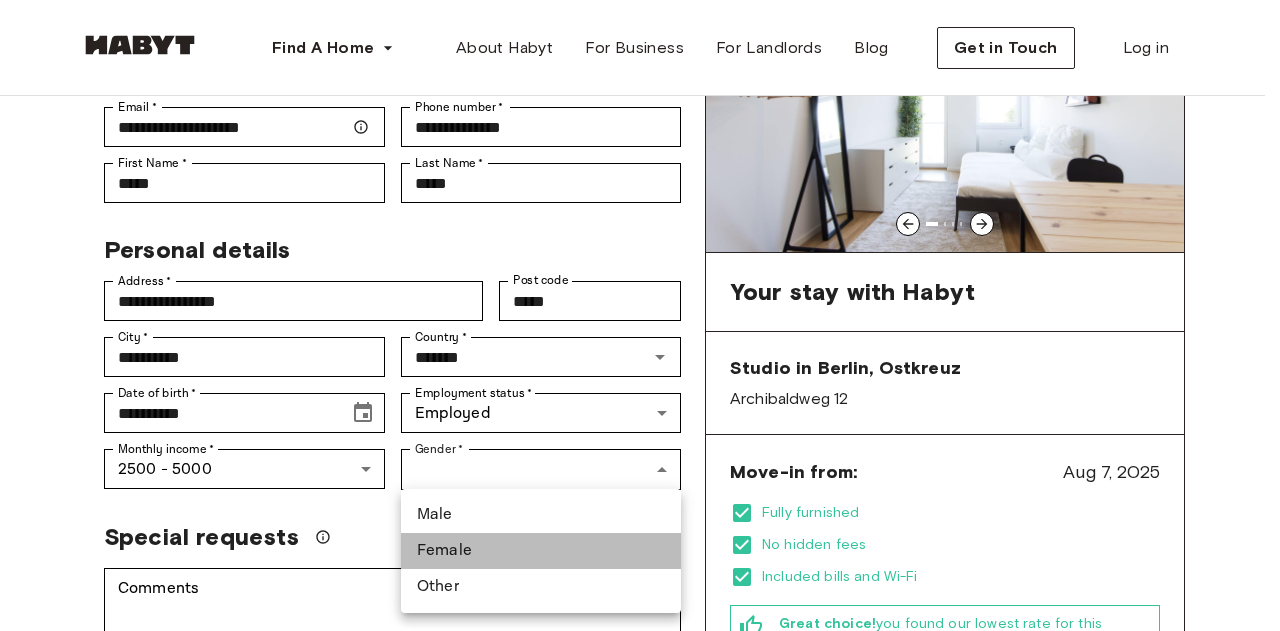 click on "Female" at bounding box center [541, 551] 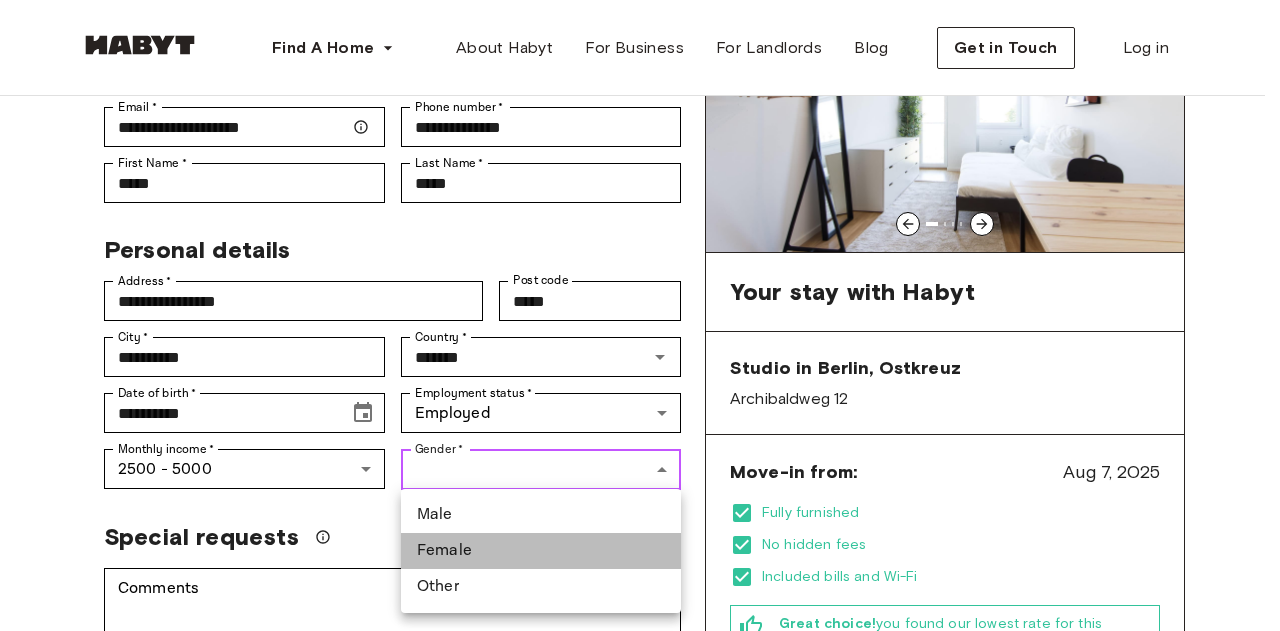 type on "******" 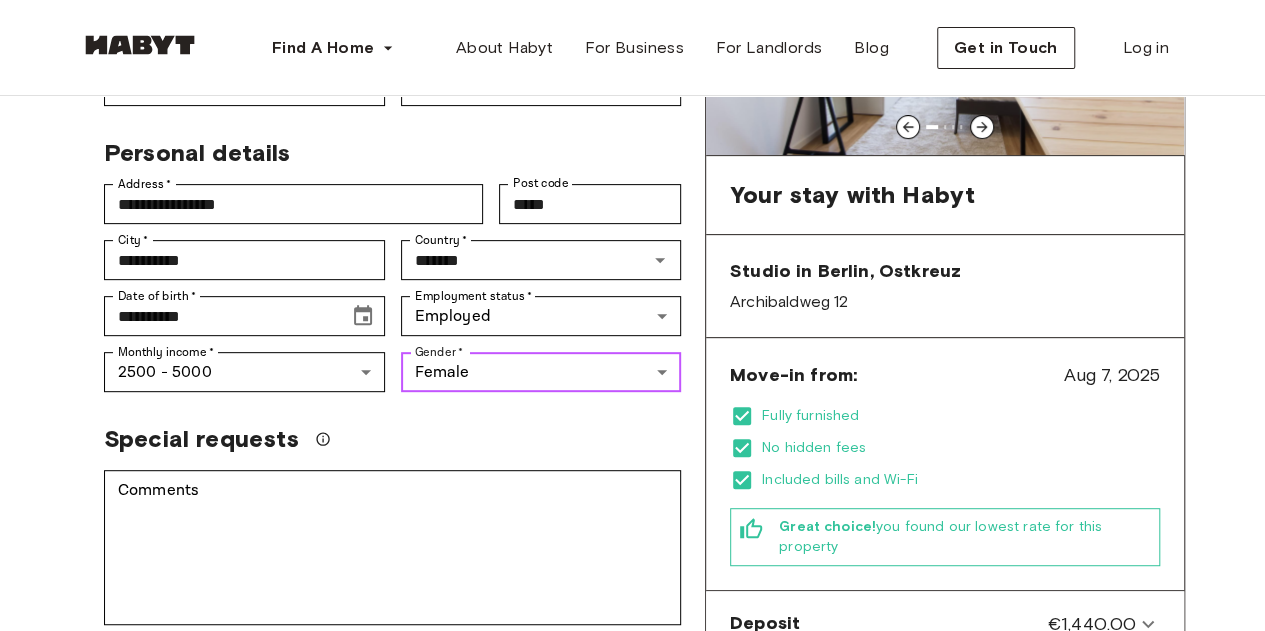scroll, scrollTop: 291, scrollLeft: 0, axis: vertical 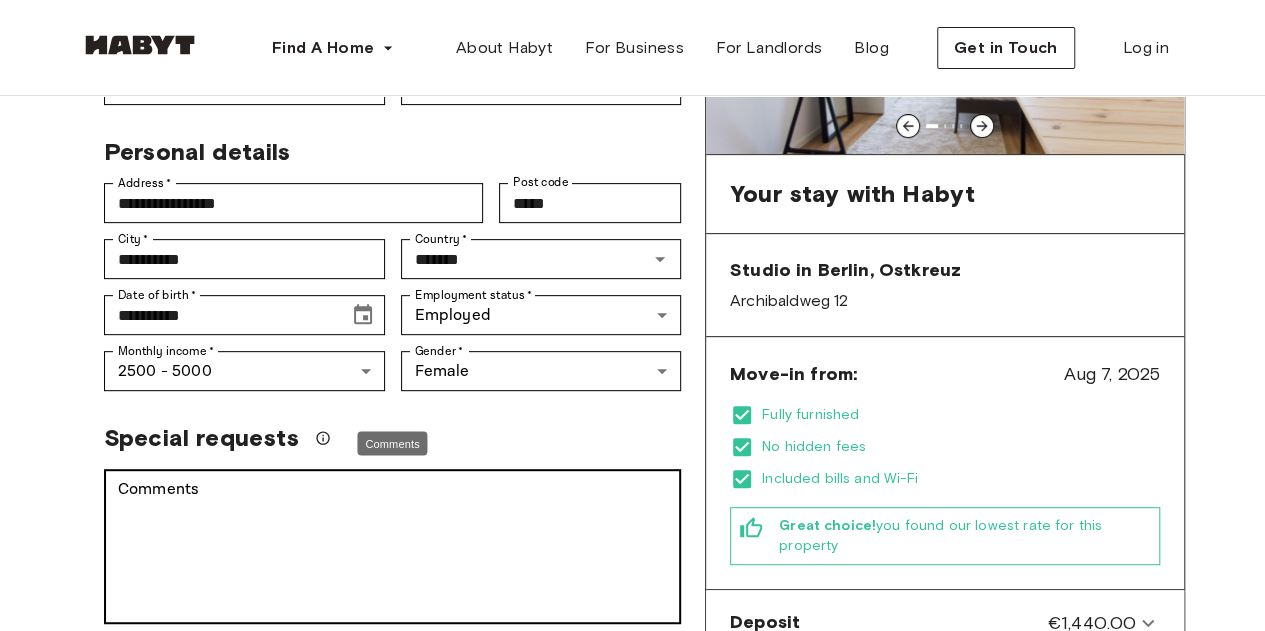 click on "* Comments" at bounding box center [392, 546] 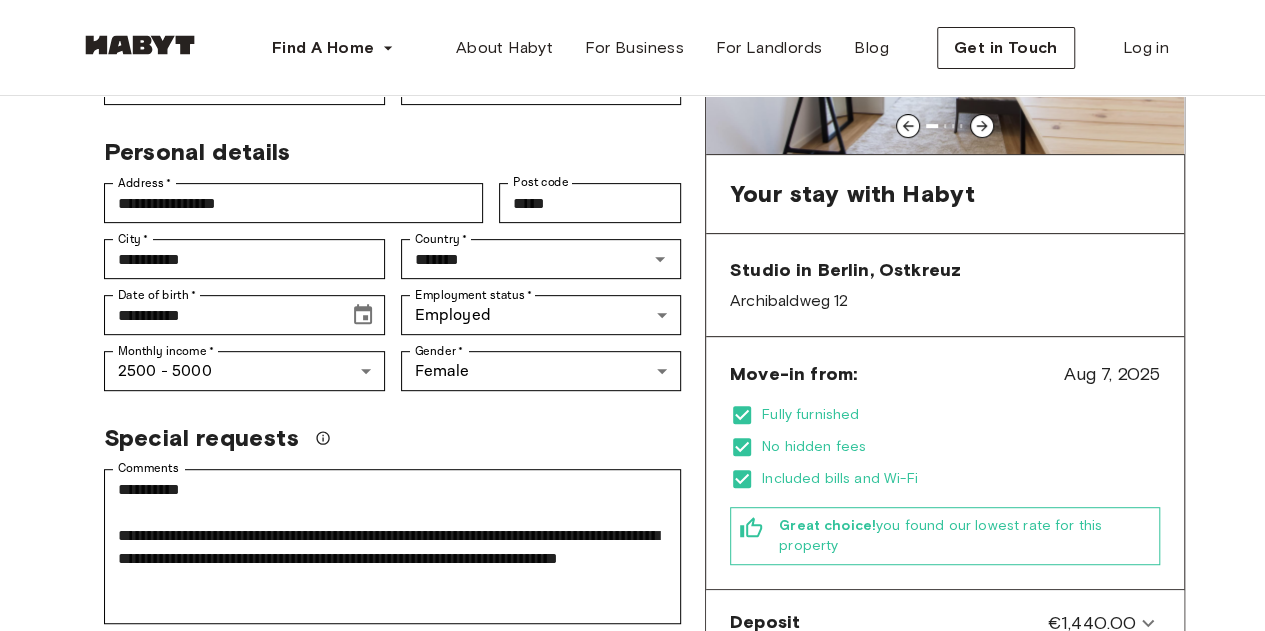 click on "Special requests" at bounding box center (384, 430) 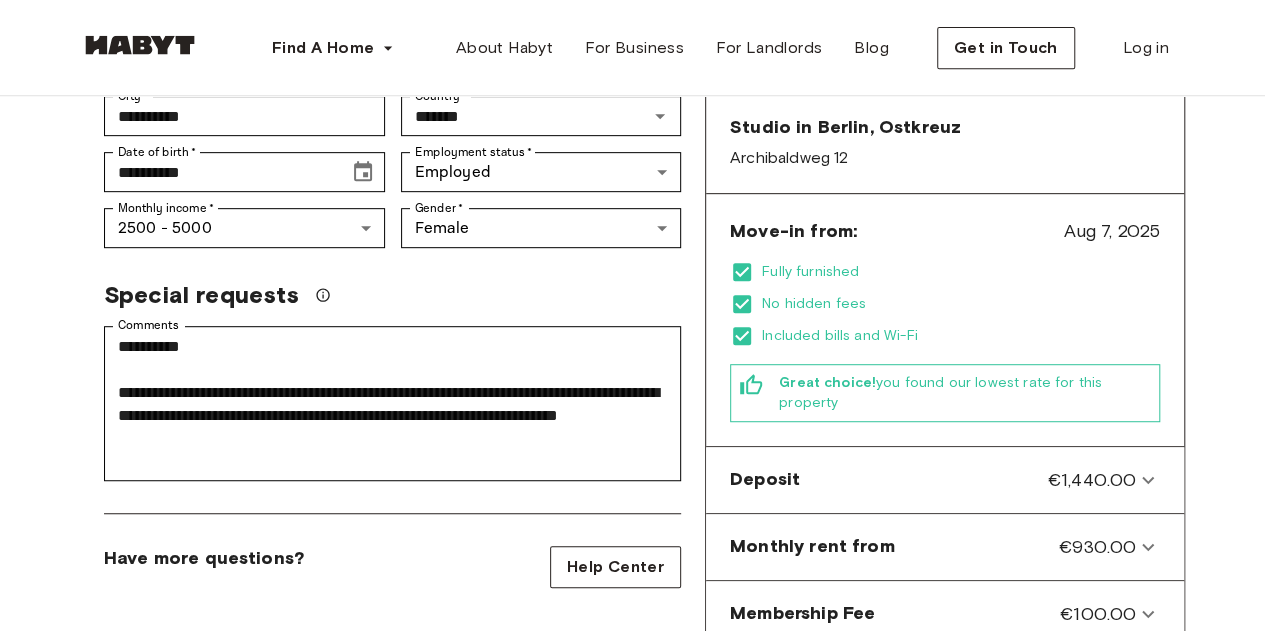 scroll, scrollTop: 435, scrollLeft: 0, axis: vertical 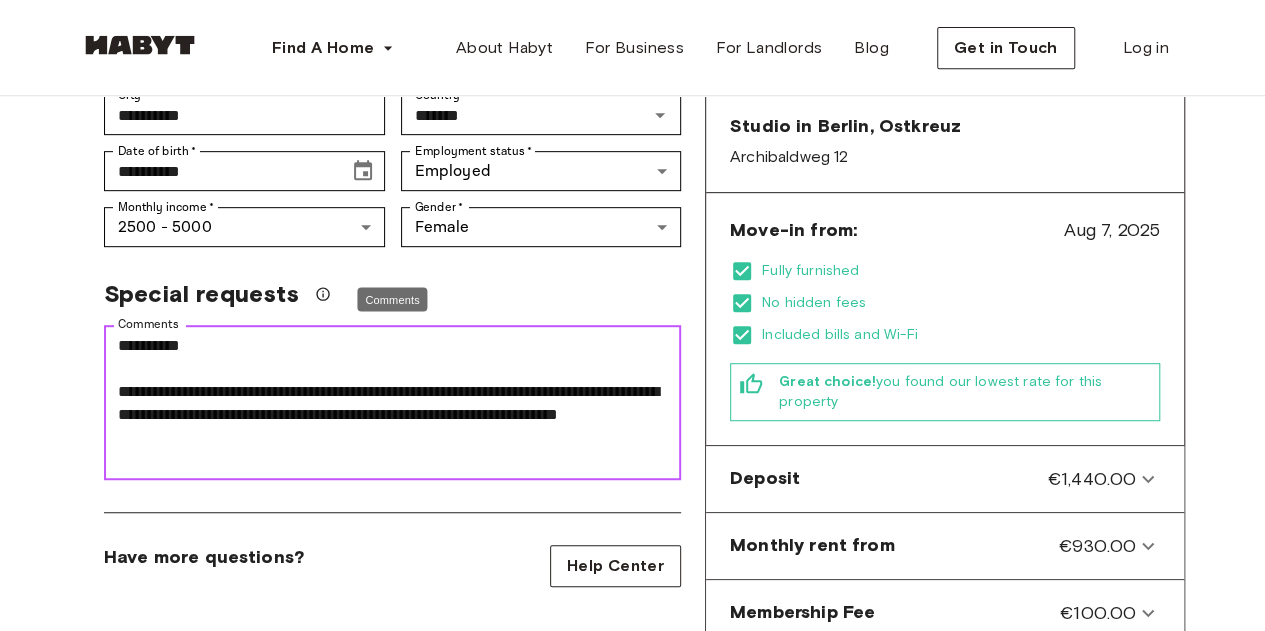click on "**********" at bounding box center [392, 403] 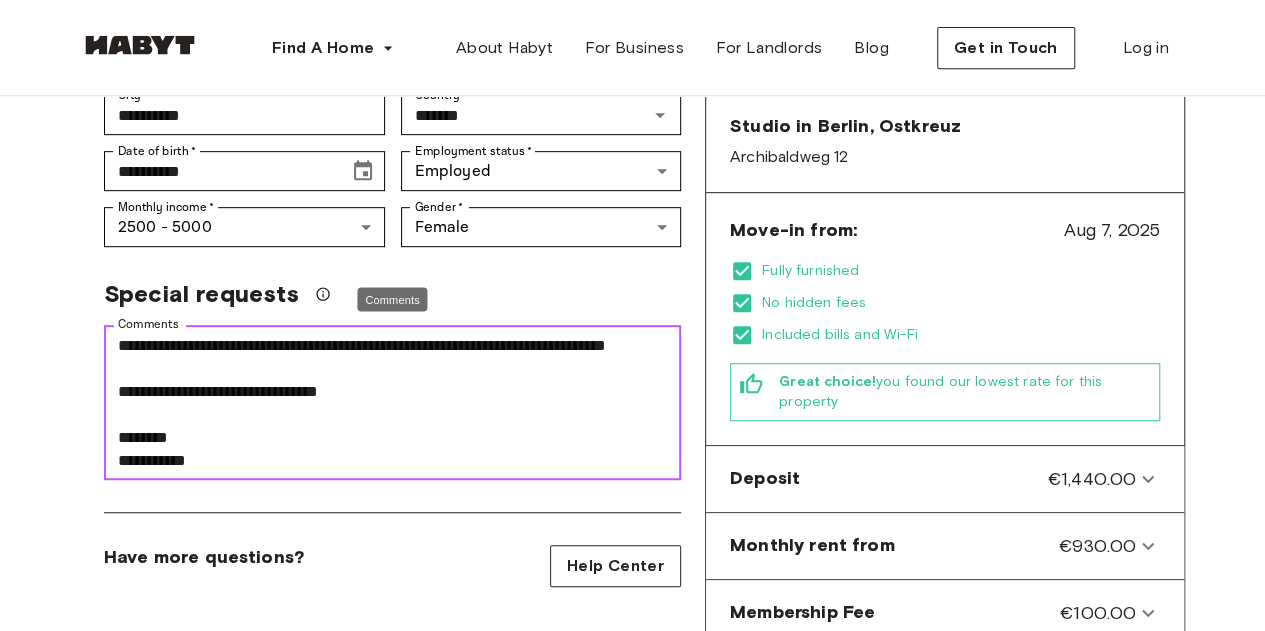 scroll, scrollTop: 92, scrollLeft: 0, axis: vertical 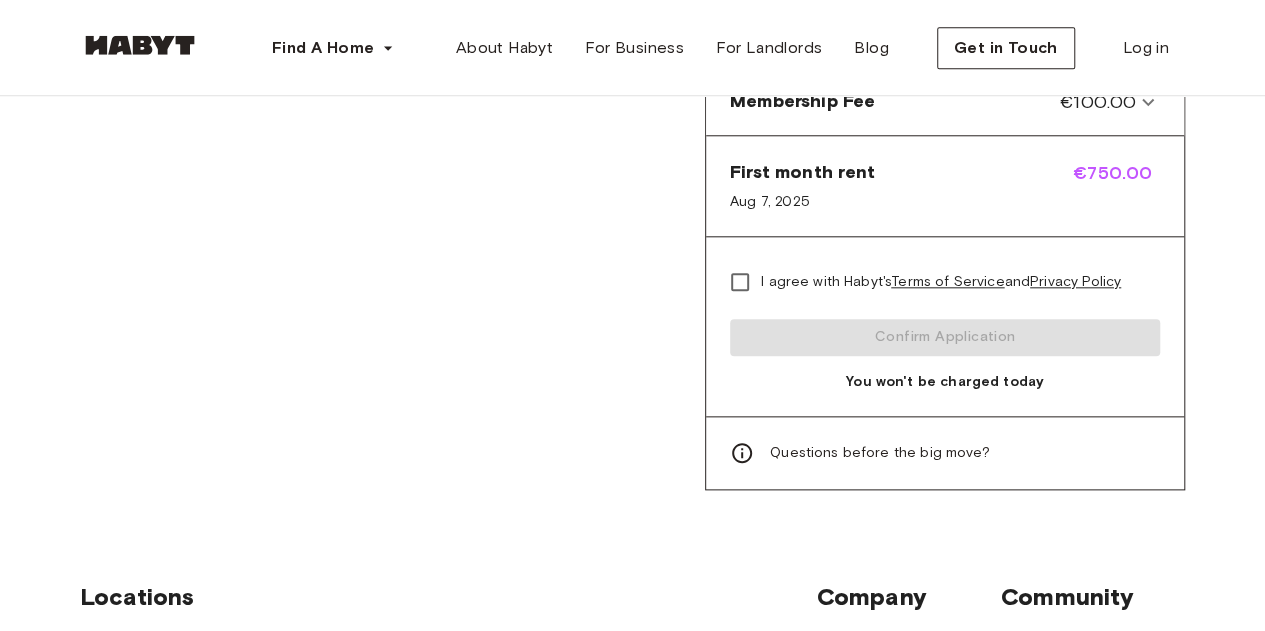 type on "**********" 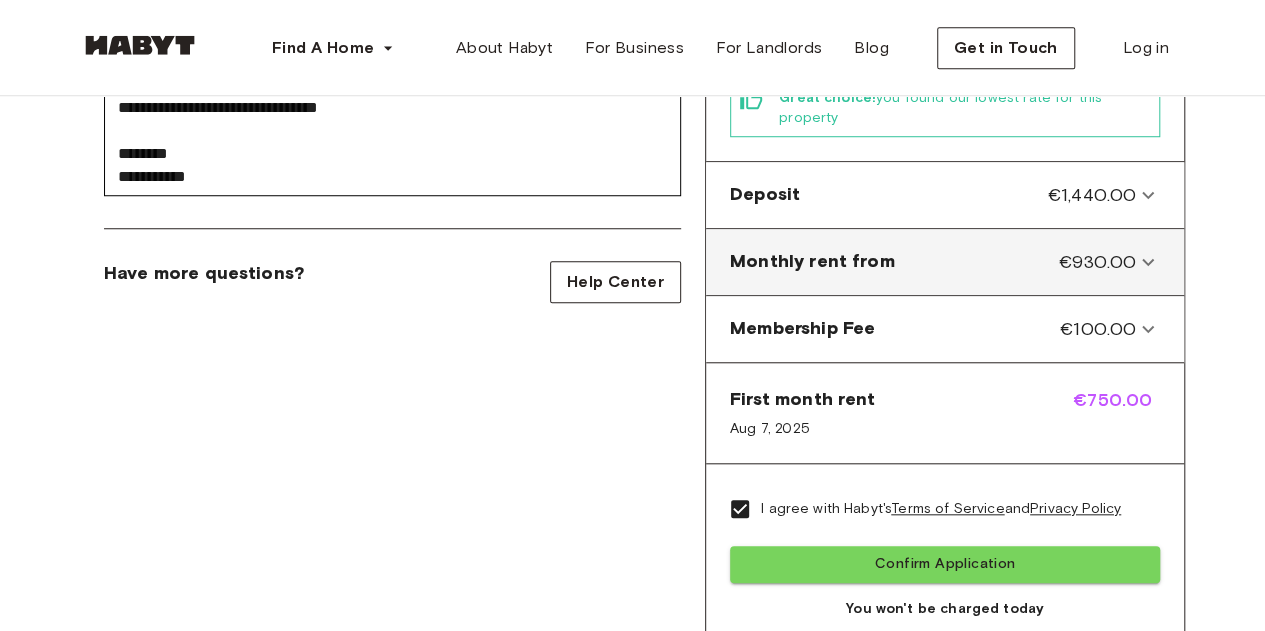 scroll, scrollTop: 725, scrollLeft: 0, axis: vertical 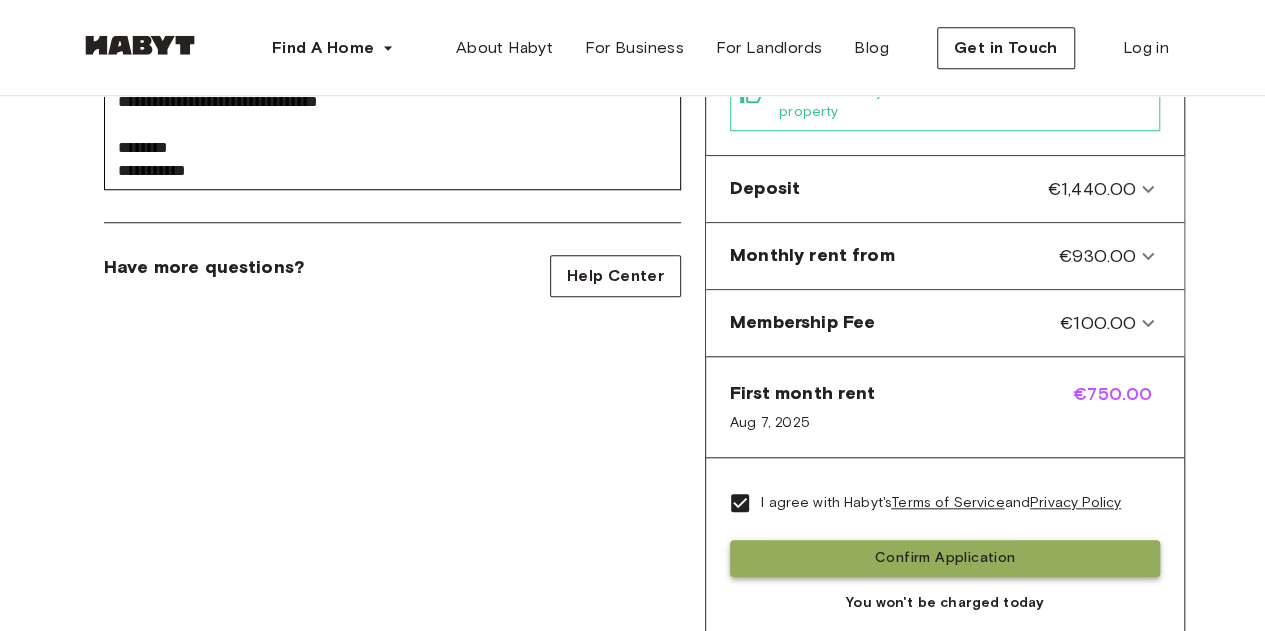 click on "Confirm Application" at bounding box center (945, 558) 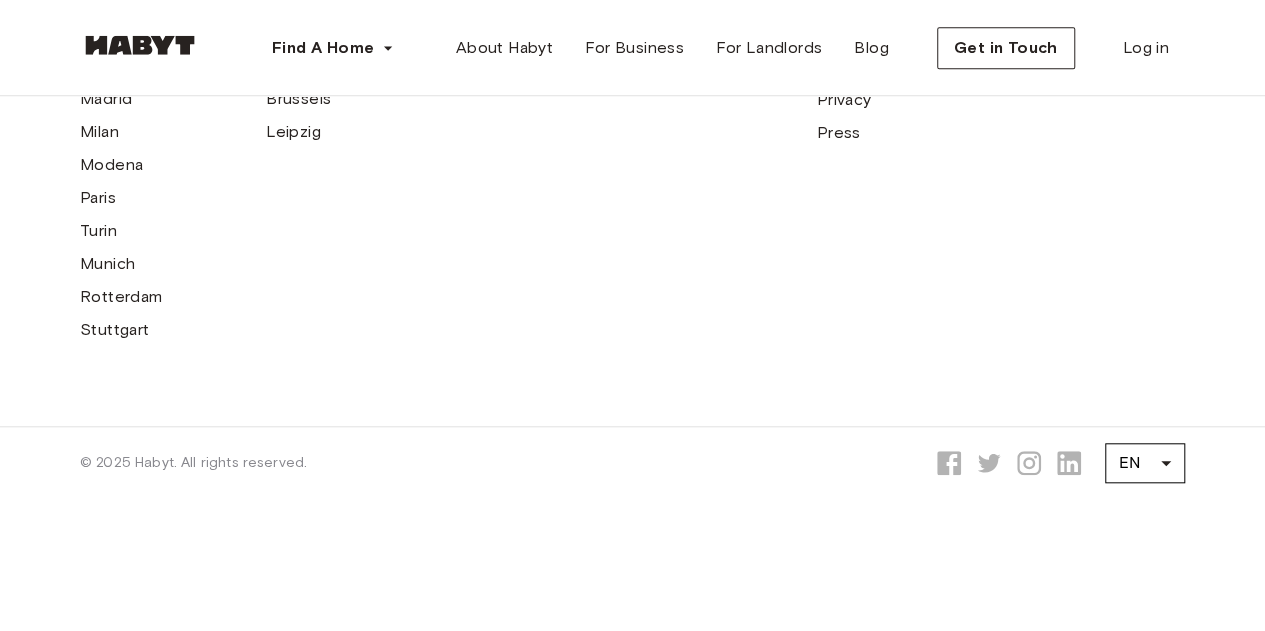 scroll, scrollTop: 0, scrollLeft: 0, axis: both 